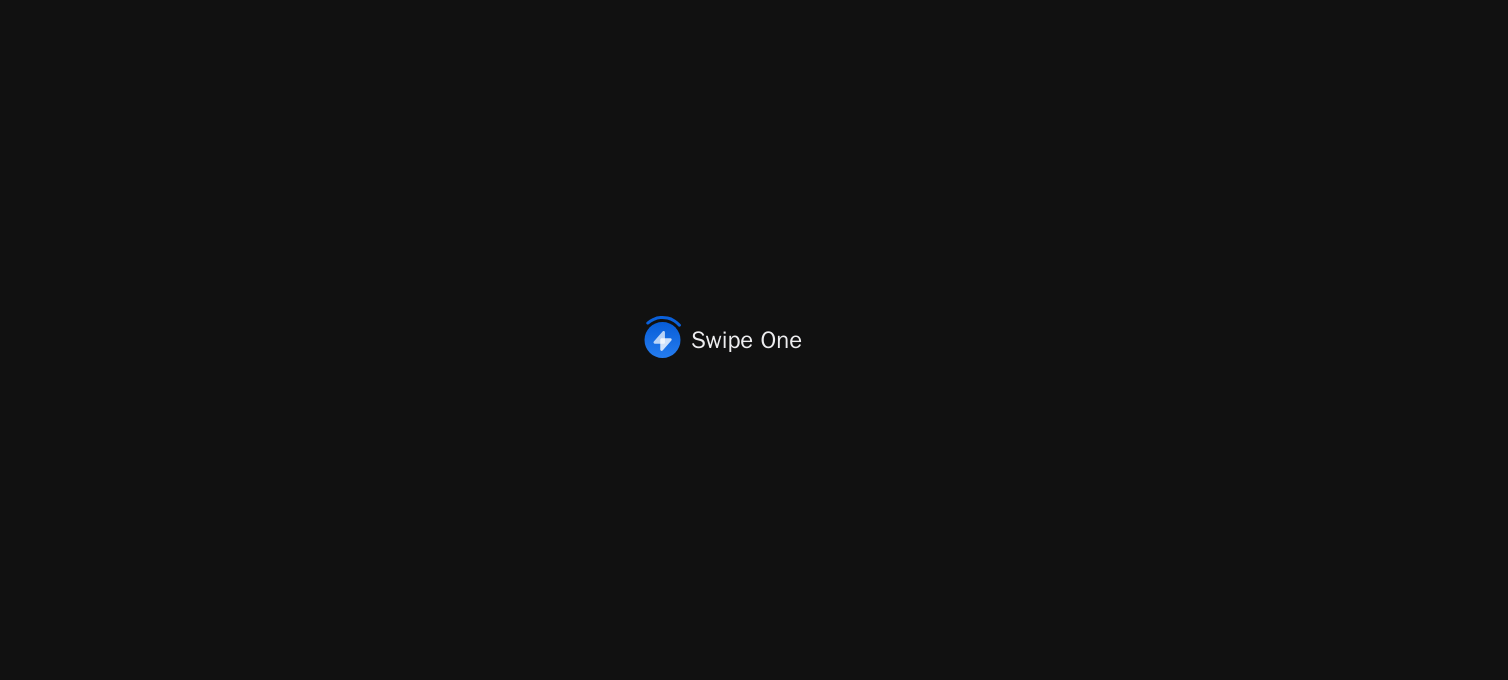 scroll, scrollTop: 0, scrollLeft: 0, axis: both 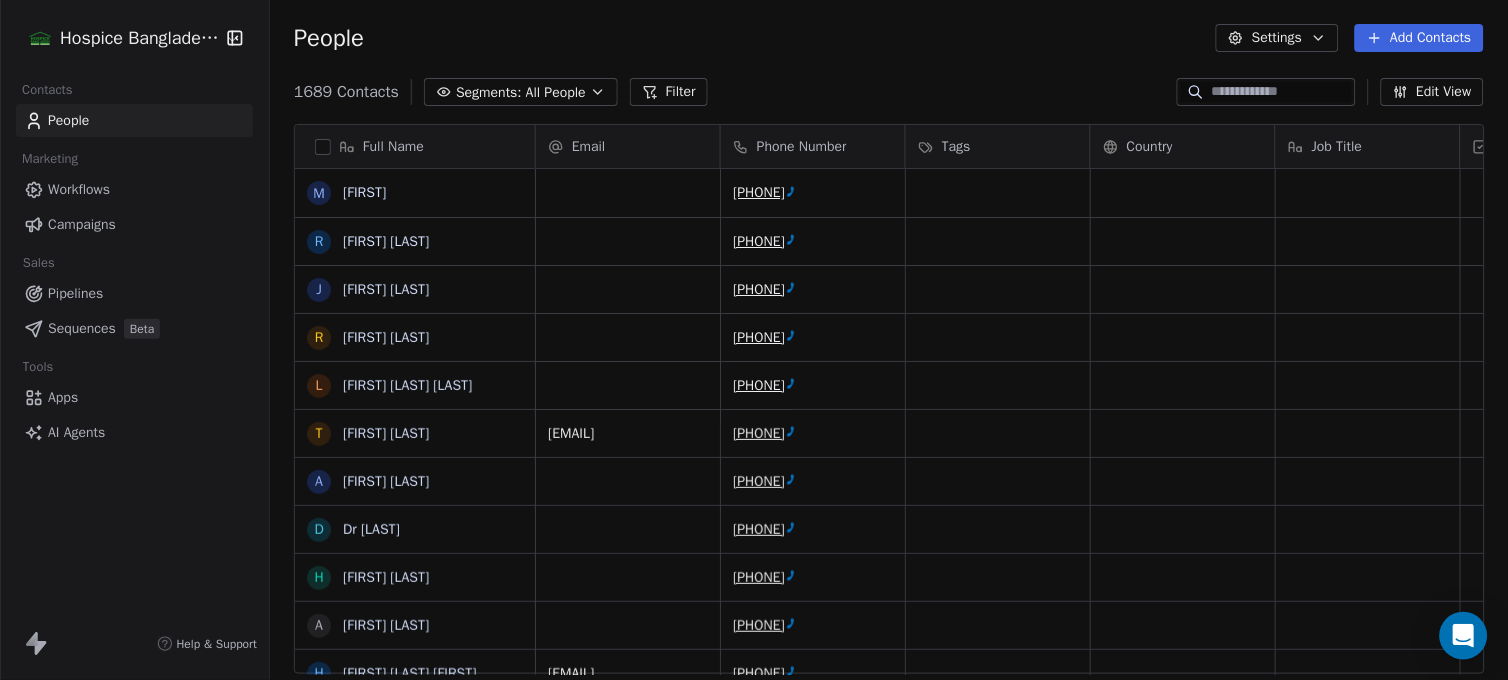 click on "Tags" at bounding box center (998, 146) 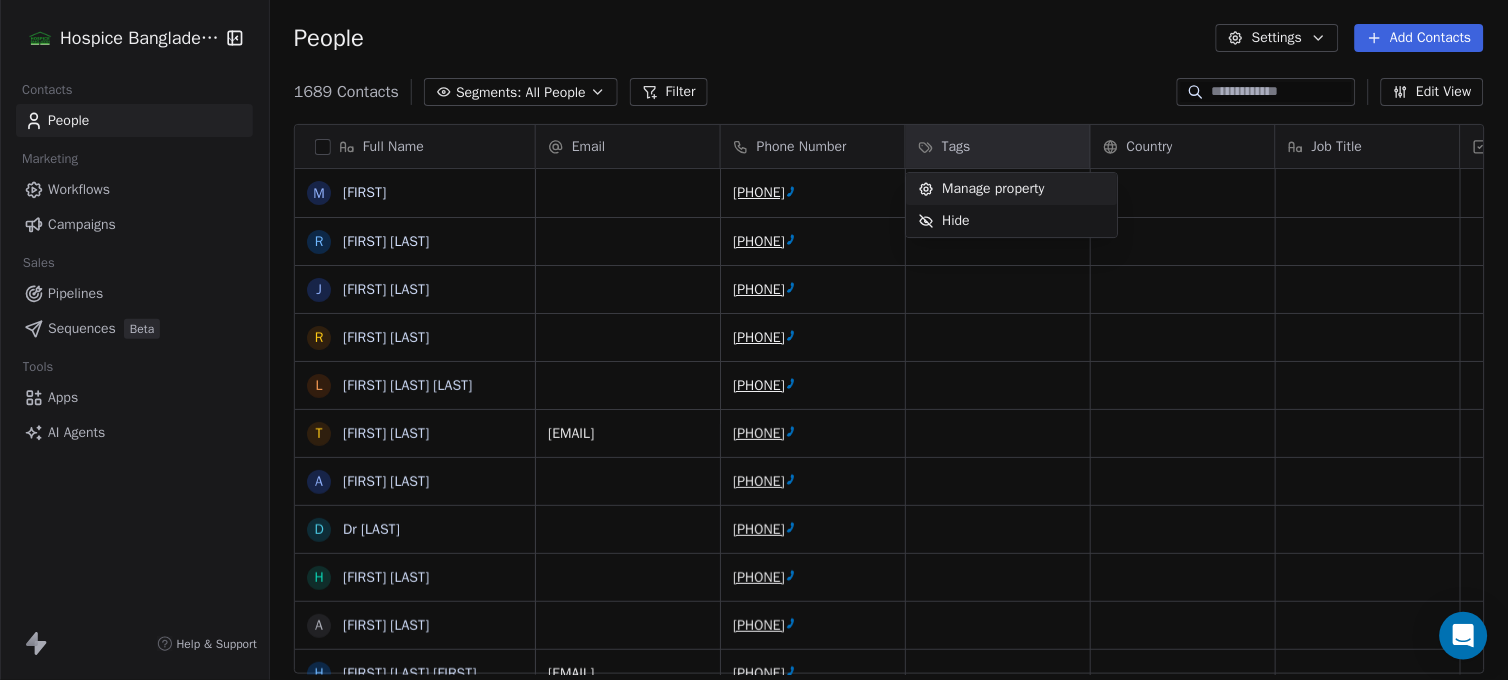 click on "Manage property" at bounding box center [994, 189] 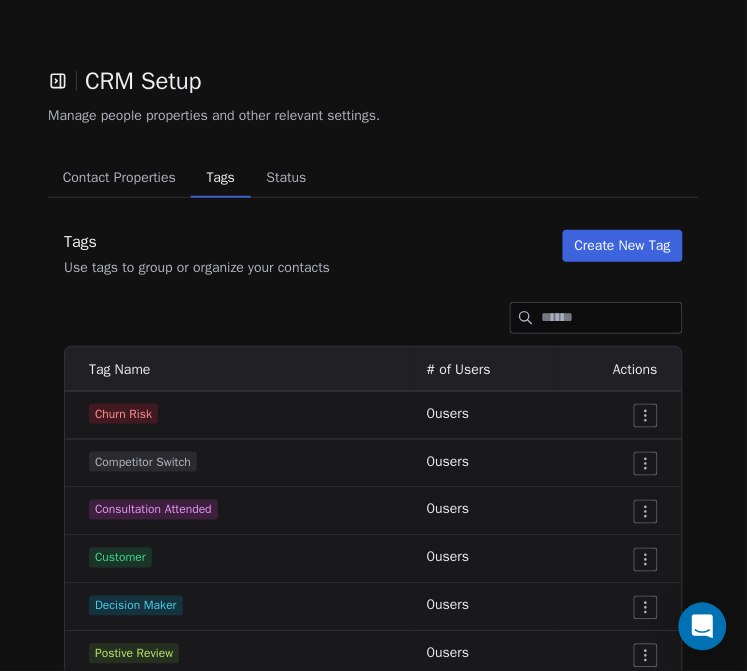 click on "Create New Tag" at bounding box center (623, 246) 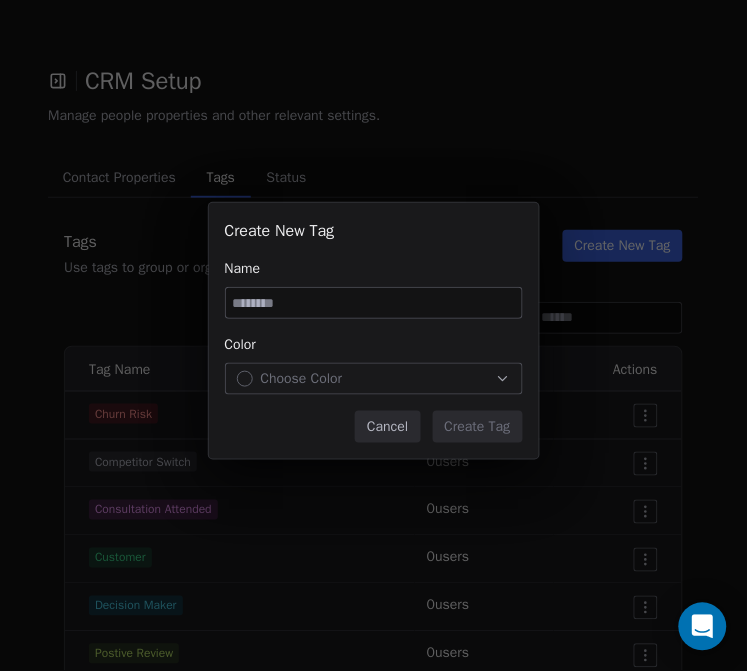 click at bounding box center [374, 303] 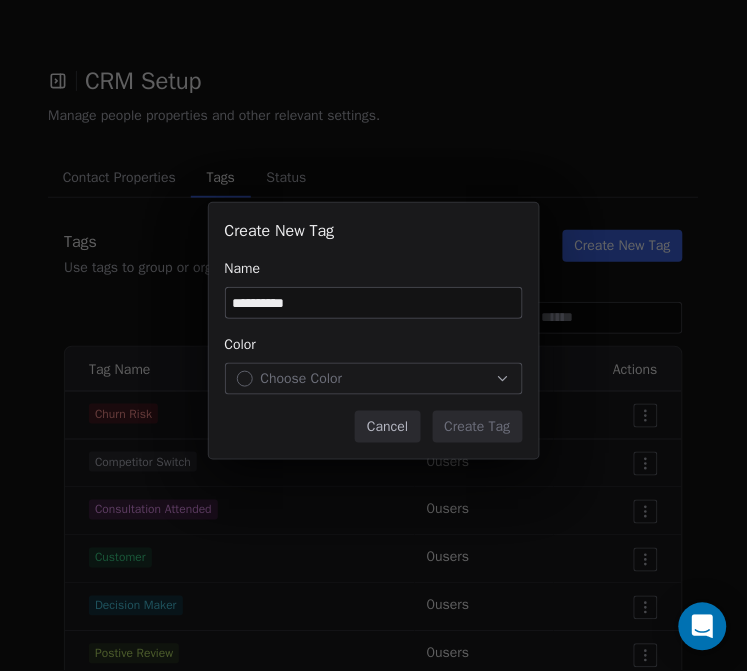 type on "**********" 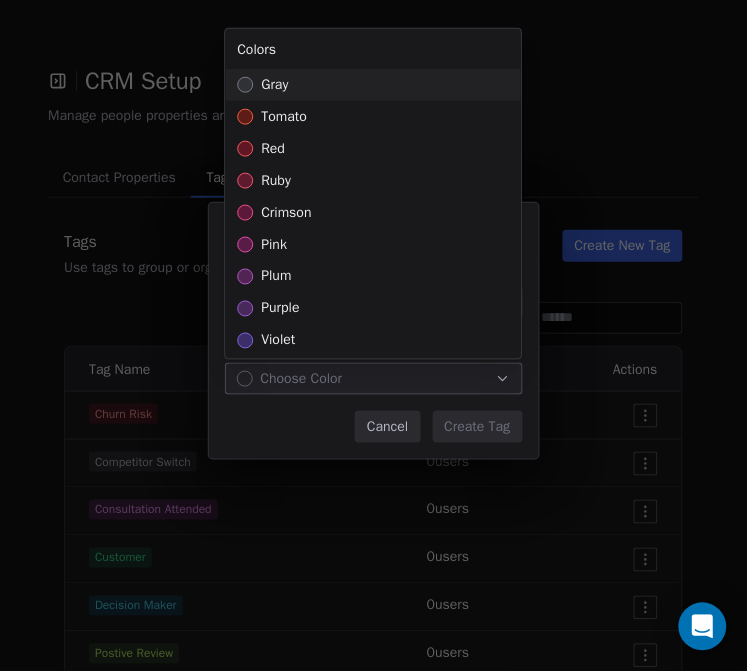 click on "gray" at bounding box center (373, 85) 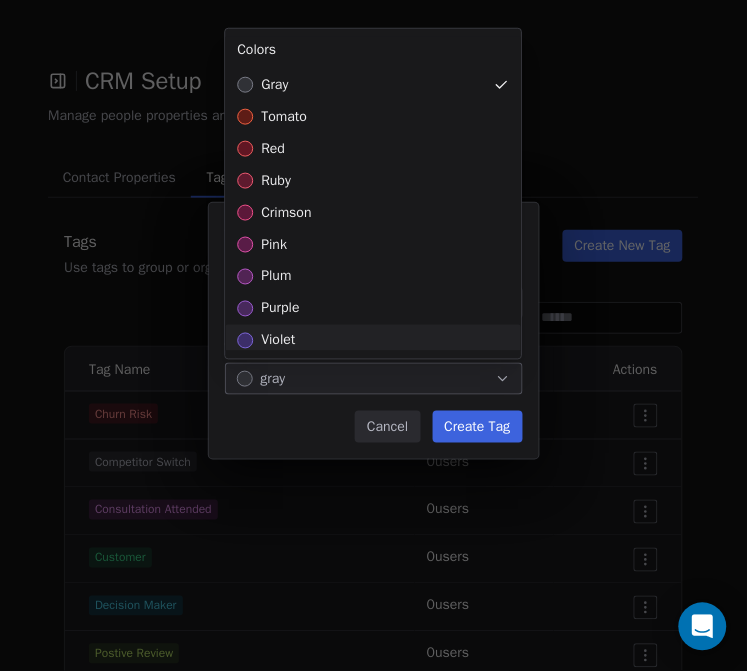 click on "**********" at bounding box center [373, 335] 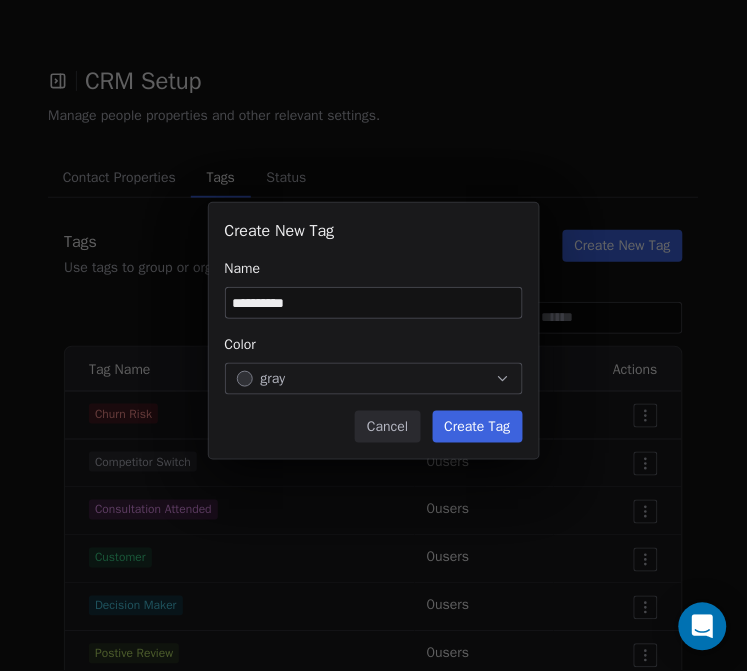 click on "Create Tag" at bounding box center (478, 427) 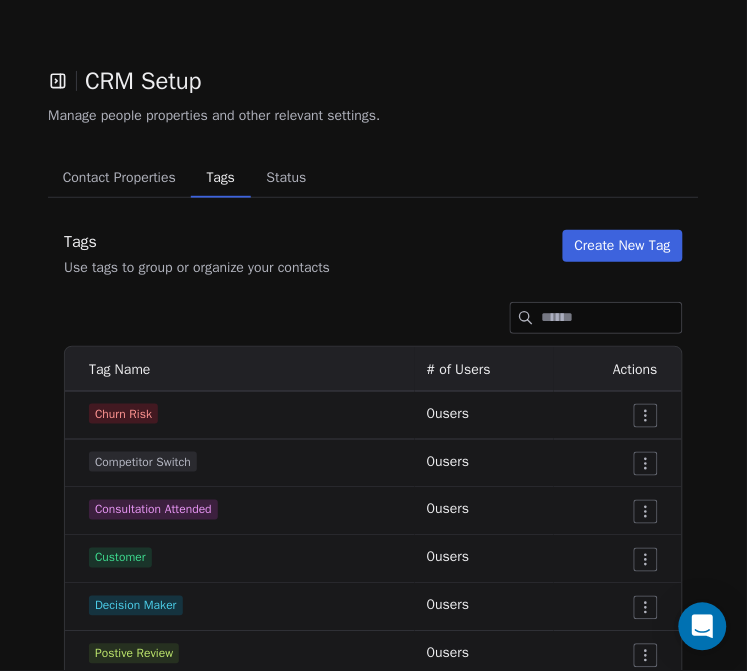 click on "Create New Tag" at bounding box center (623, 246) 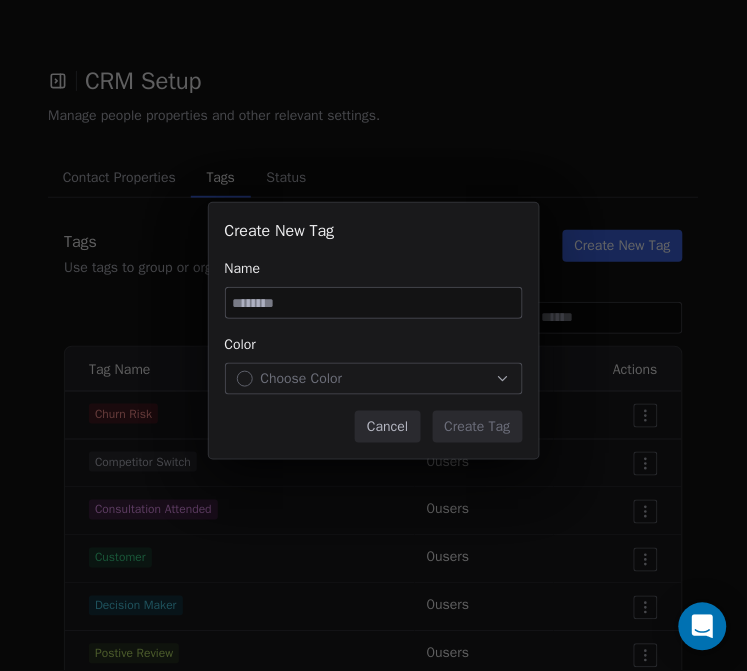 click at bounding box center [374, 303] 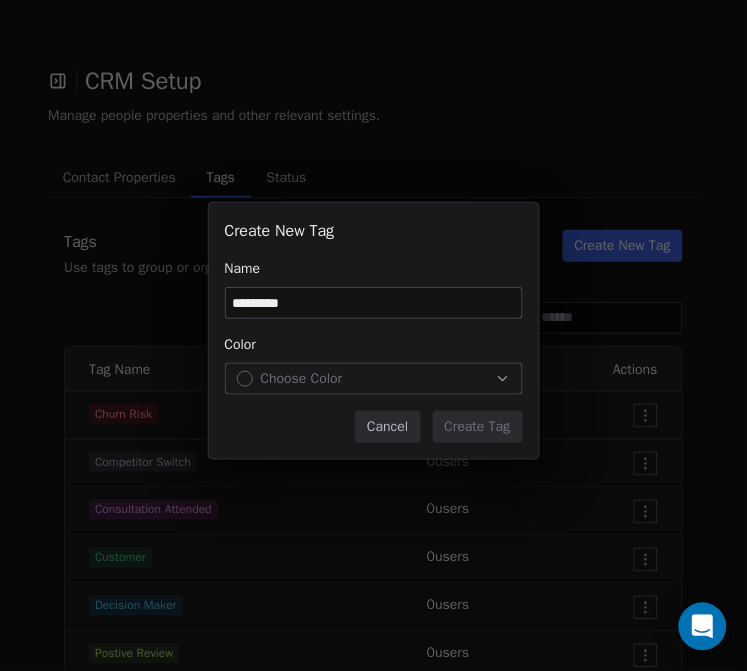 type on "*********" 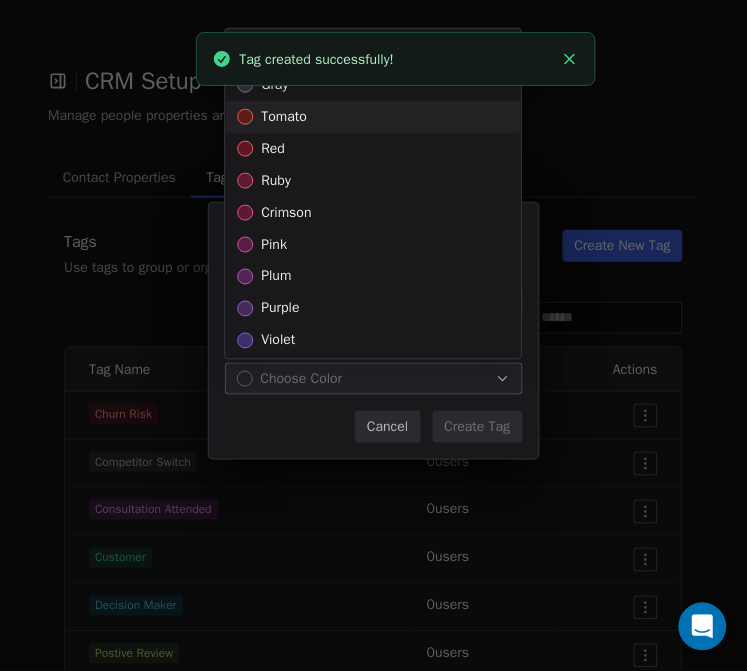 click on "tomato" at bounding box center [284, 117] 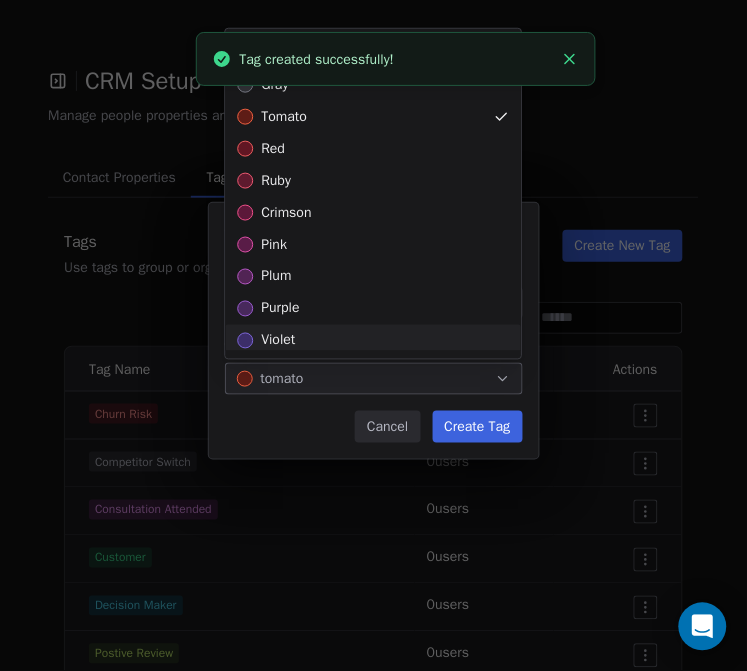 click on "Create New Tag Name ********* Color tomato Cancel Create Tag" at bounding box center [373, 335] 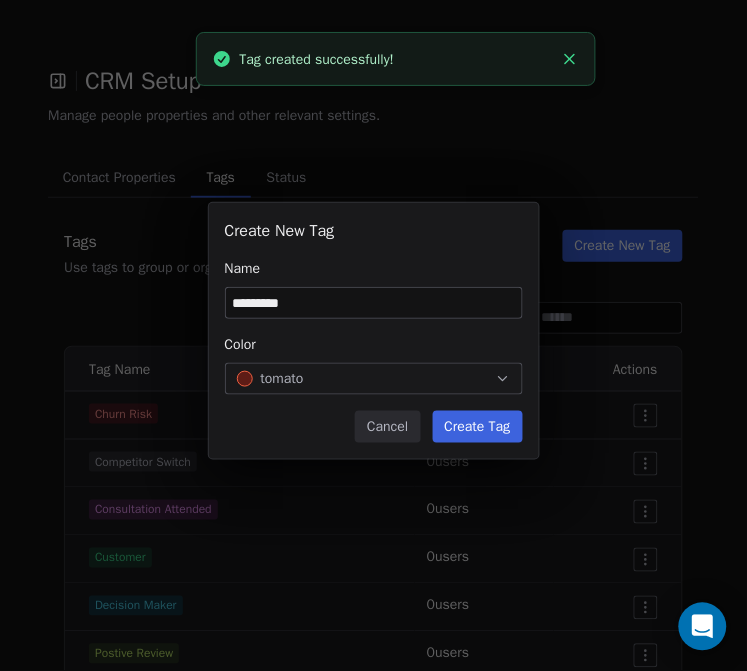 click on "Create Tag" at bounding box center [478, 427] 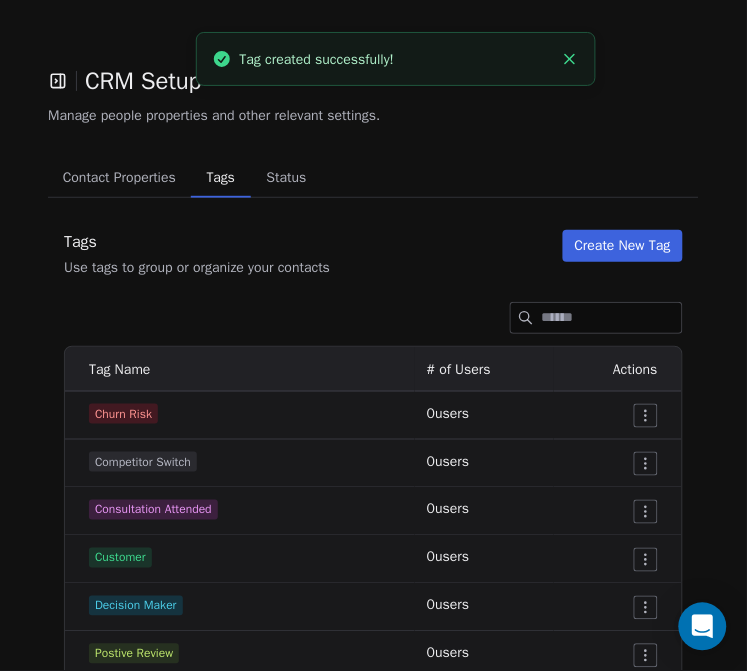 click on "Create New Tag" at bounding box center (623, 246) 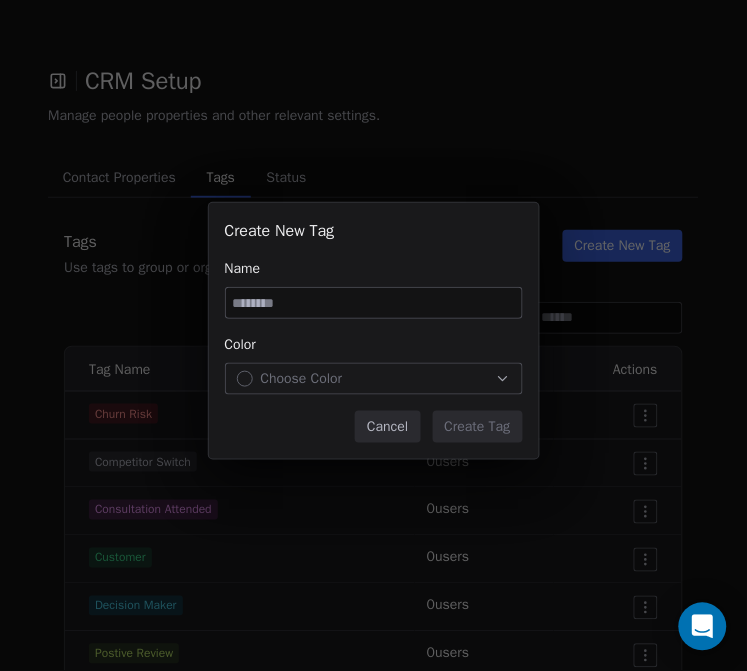 click at bounding box center [374, 303] 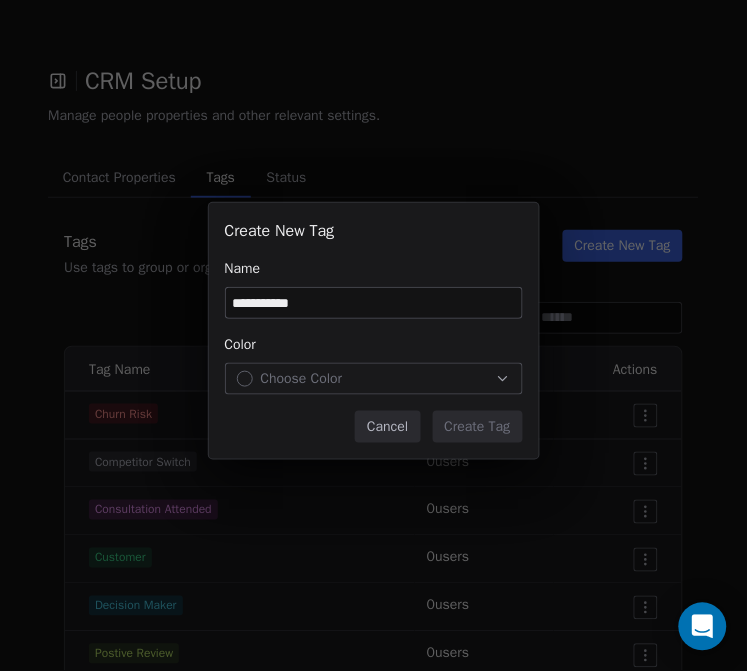 type on "**********" 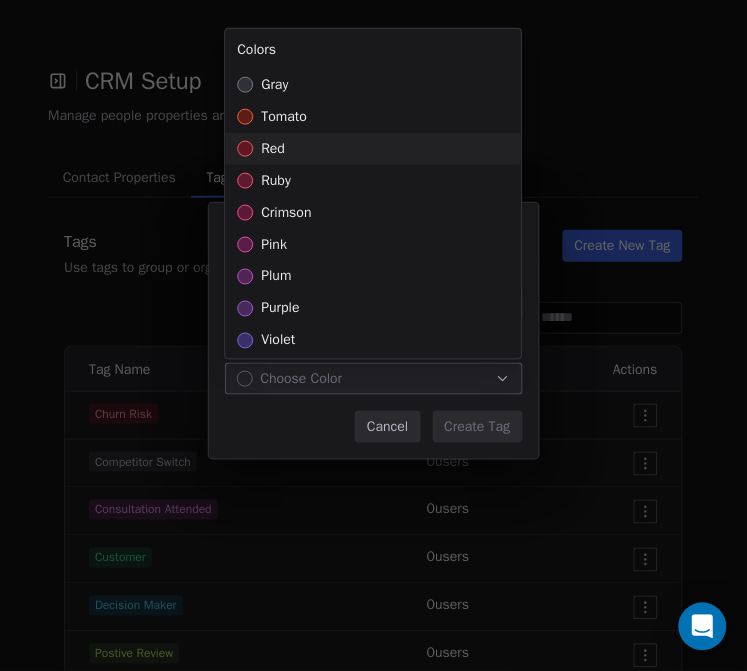 click on "red" at bounding box center [273, 149] 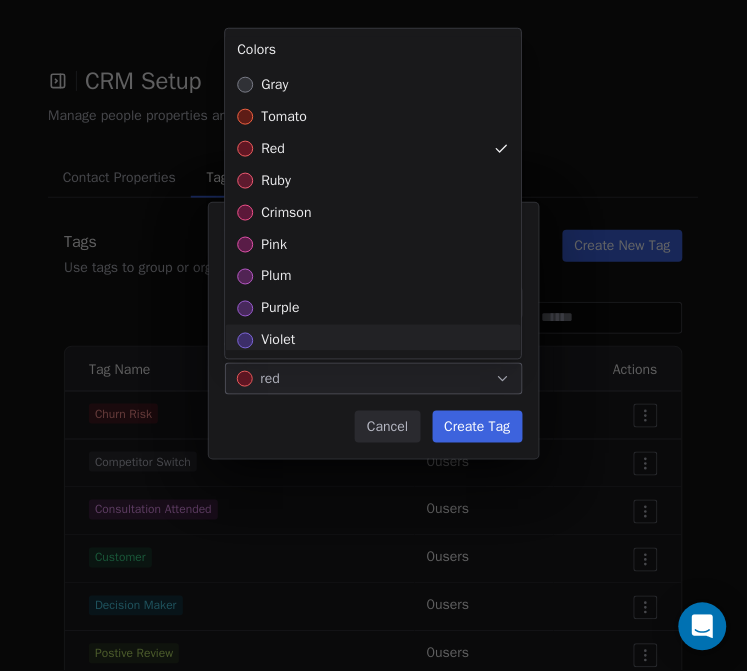 click on "**********" at bounding box center (373, 335) 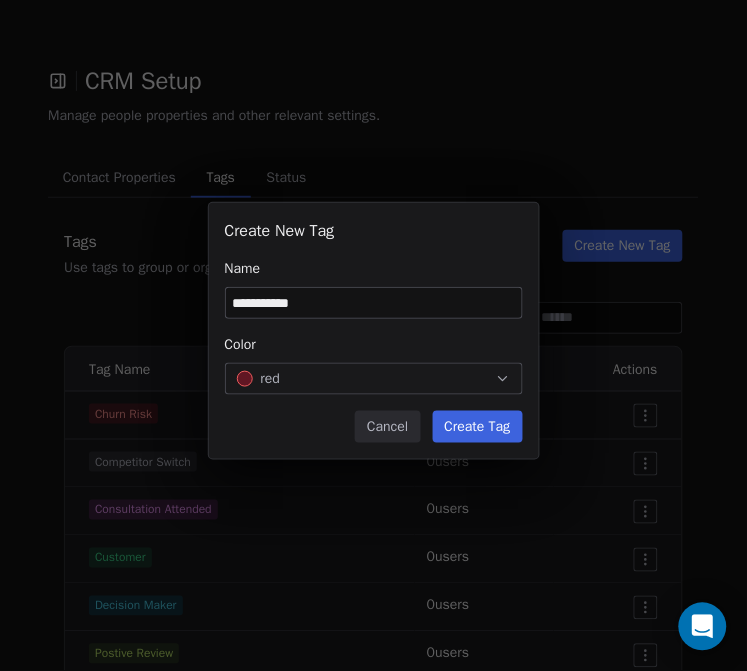 click on "Create Tag" at bounding box center [478, 427] 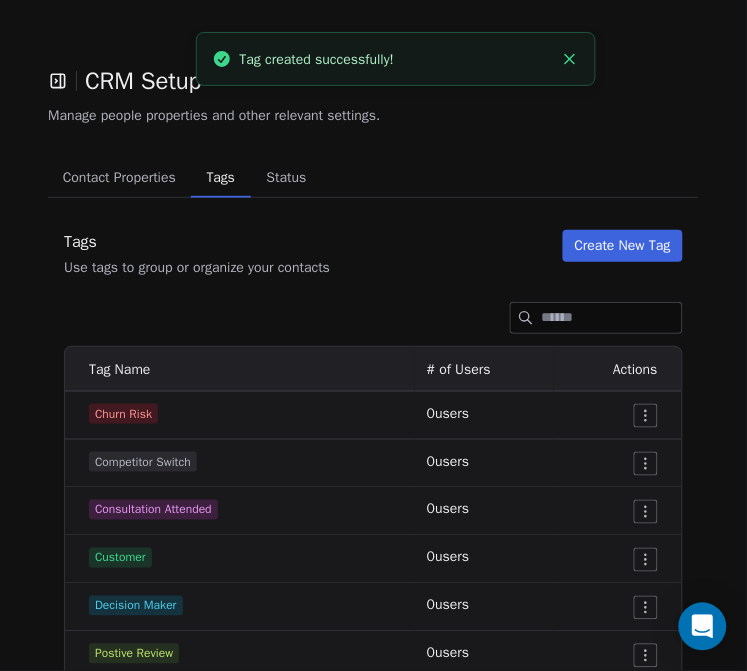 click on "Create New Tag" at bounding box center (623, 246) 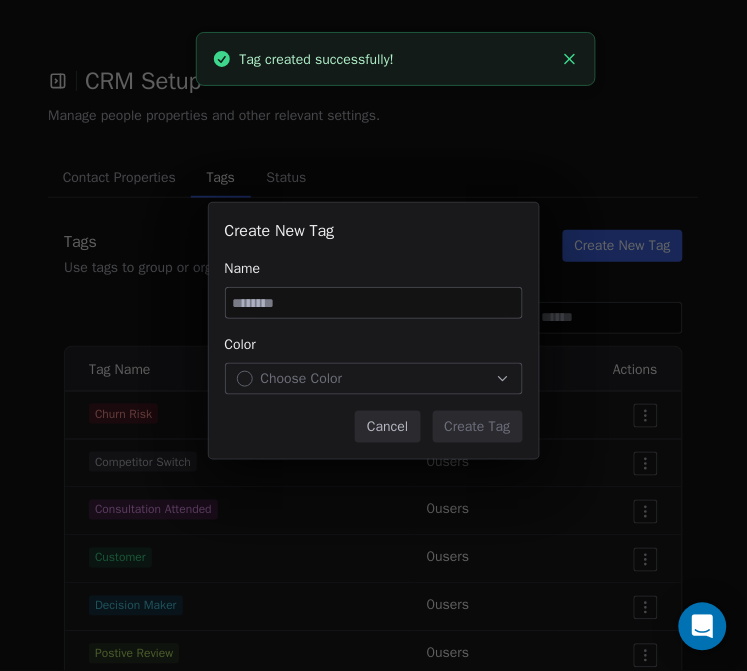 click at bounding box center (374, 303) 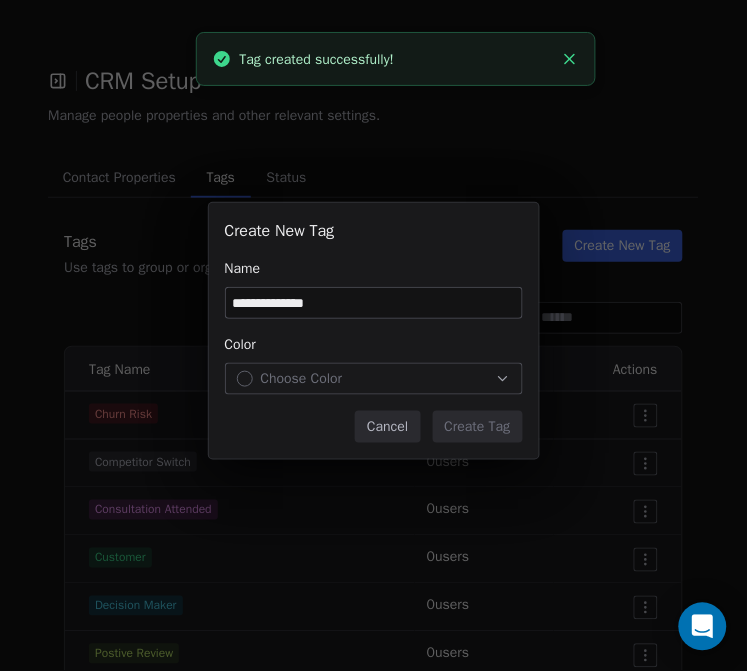 type on "**********" 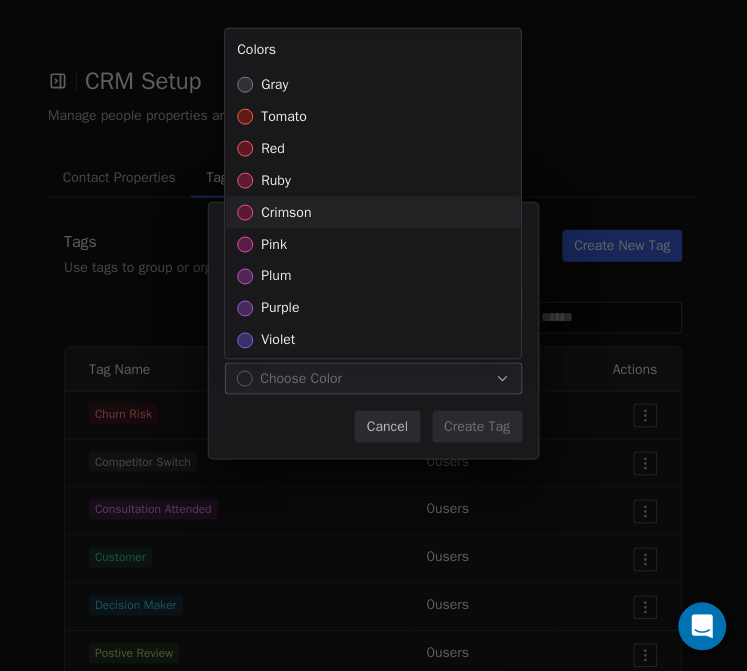 click on "crimson" at bounding box center (286, 213) 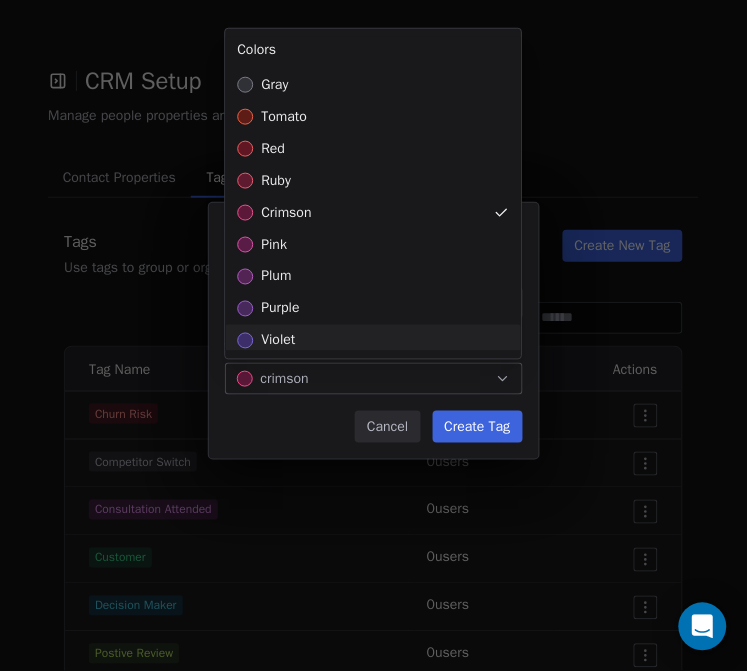 click on "**********" at bounding box center (373, 335) 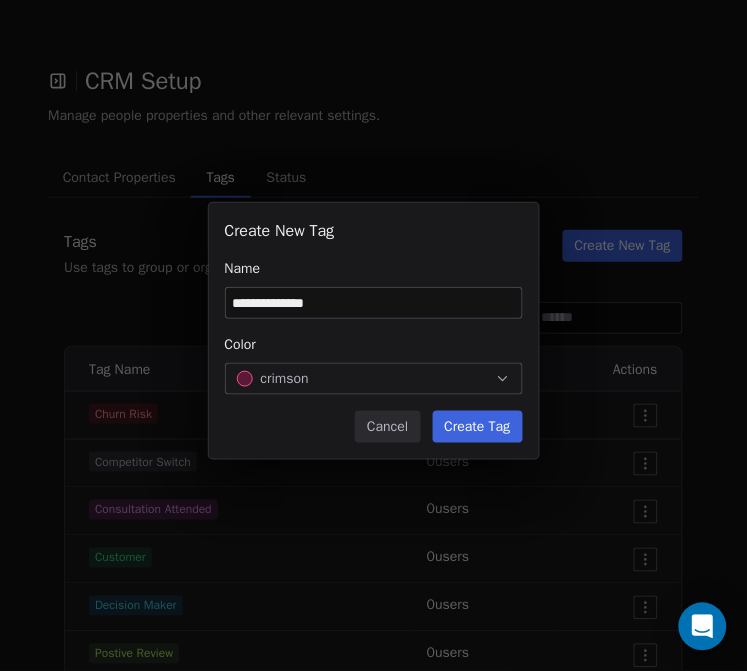 click on "Create Tag" at bounding box center [478, 427] 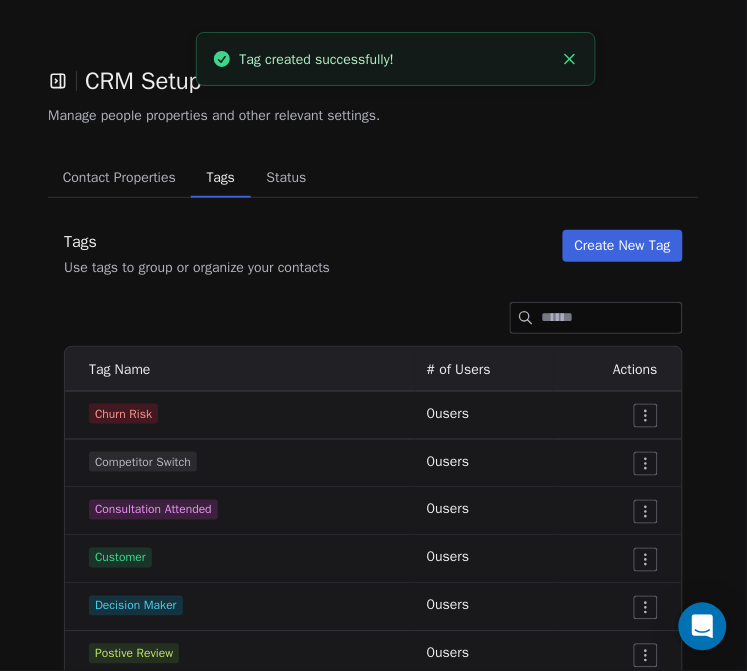 click on "Create New Tag" at bounding box center [623, 246] 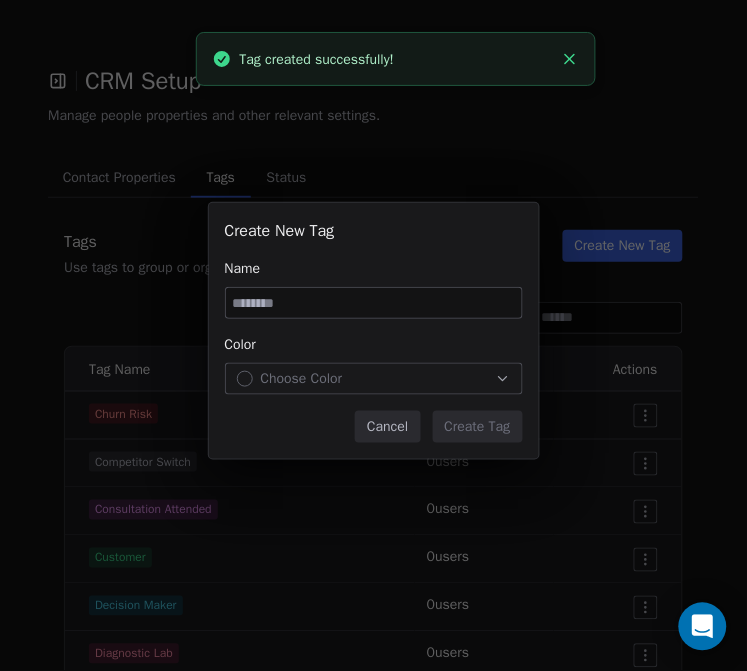 click at bounding box center [374, 303] 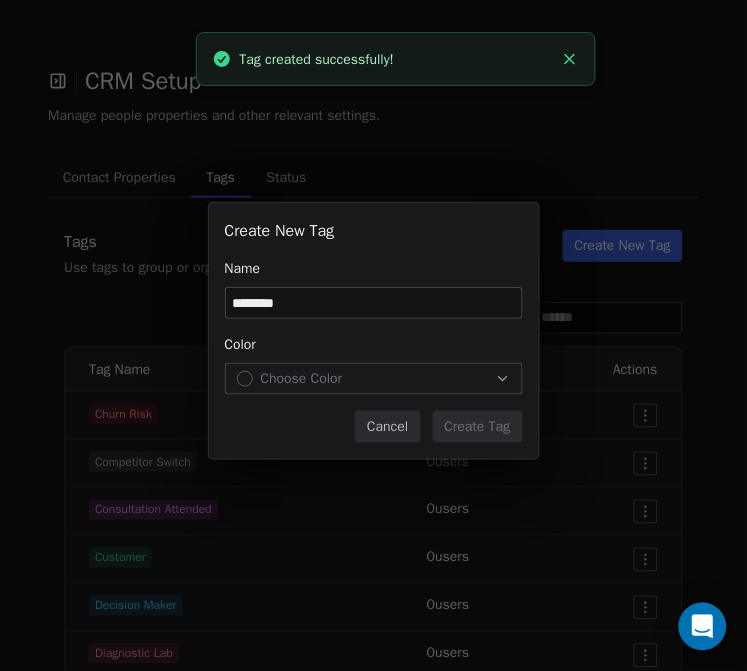 type on "********" 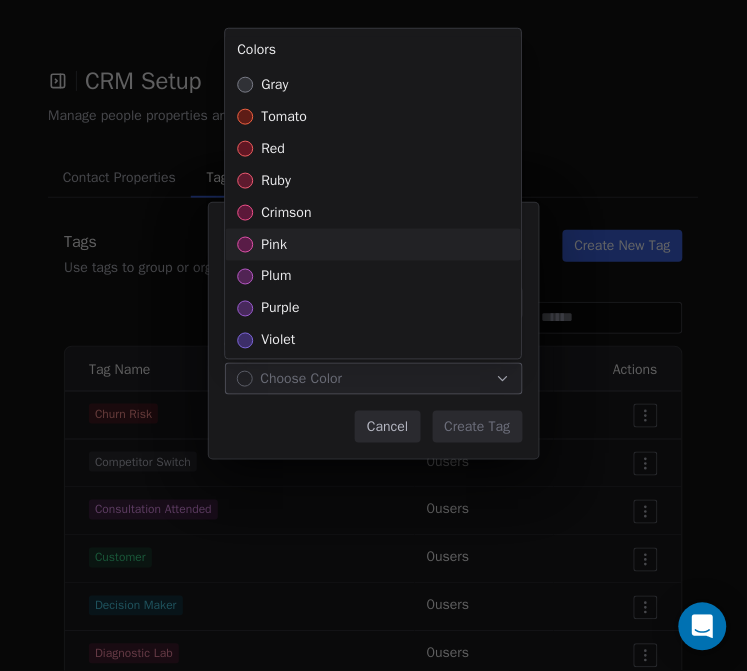 click on "pink" at bounding box center (373, 245) 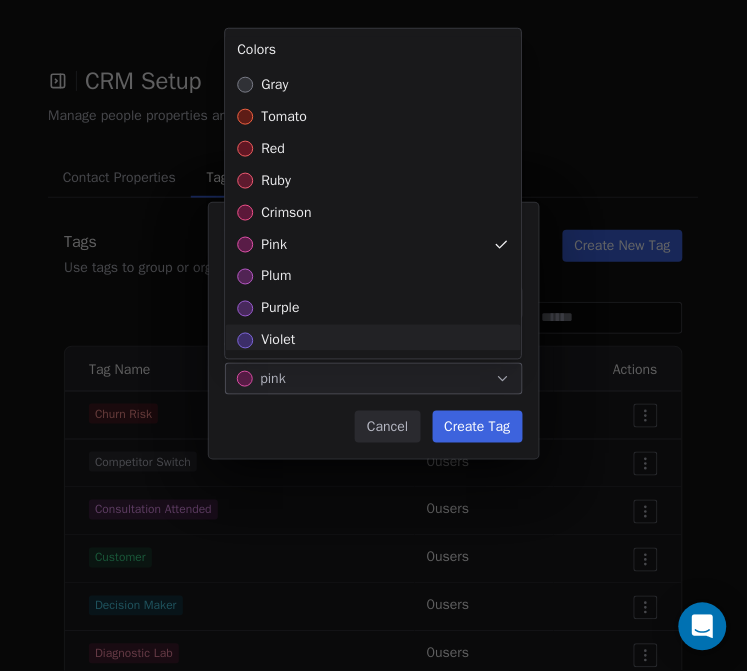 click on "Create New Tag Name ******** Color pink Cancel Create Tag" at bounding box center (373, 335) 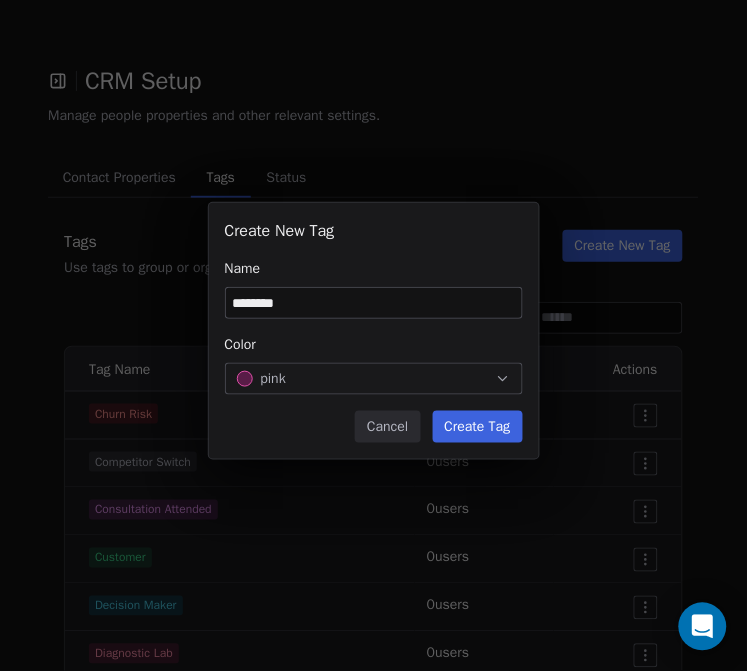 click on "Create Tag" at bounding box center [478, 427] 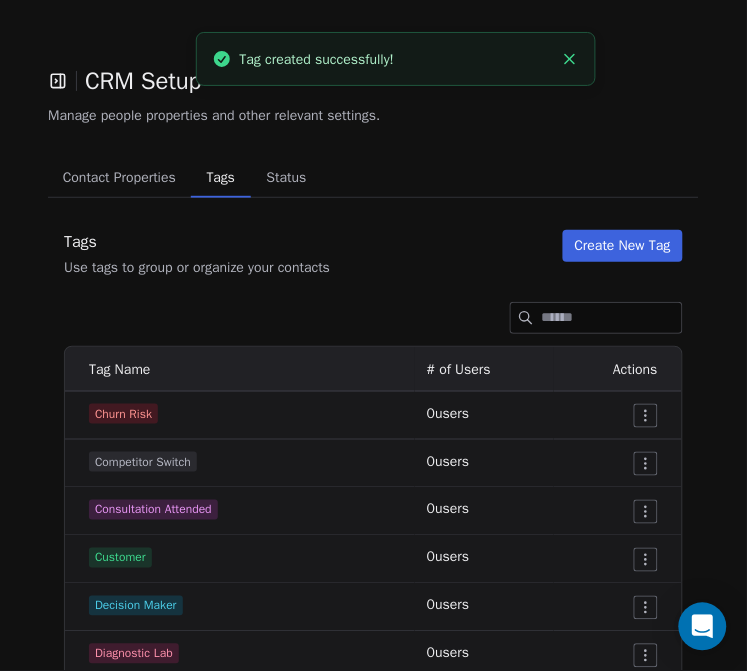 click on "Create New Tag" at bounding box center (623, 246) 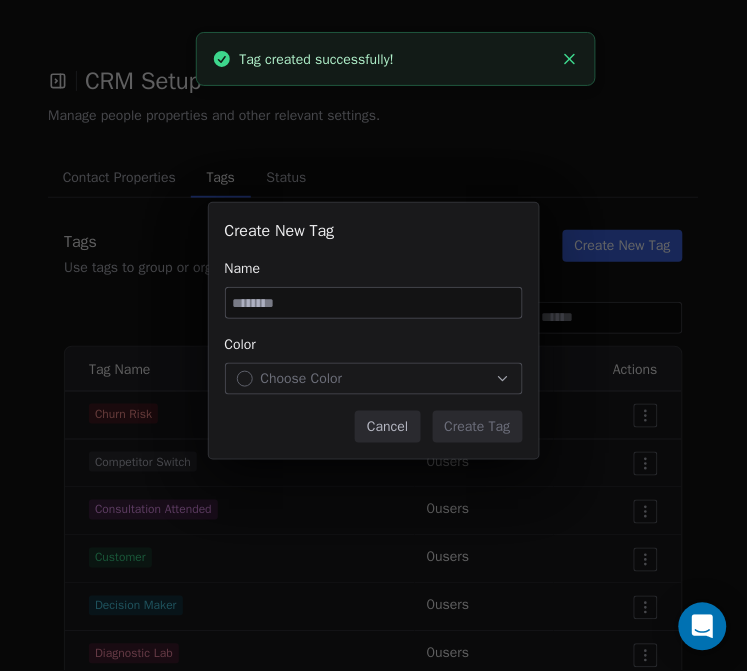 click at bounding box center (374, 303) 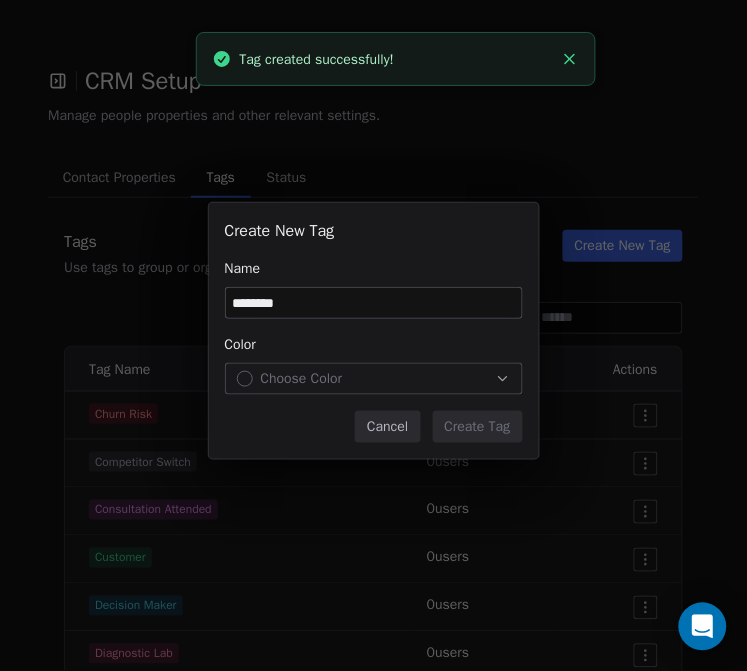 type on "********" 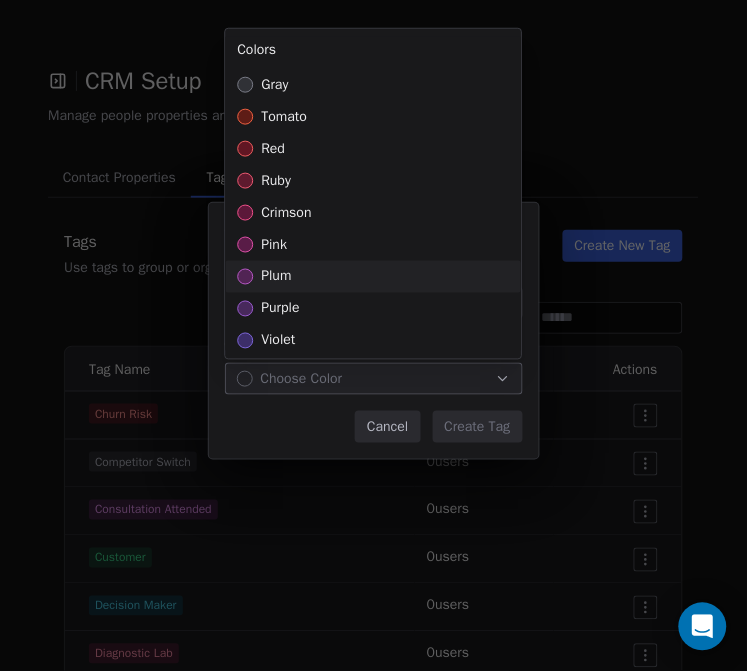 click on "plum" at bounding box center (373, 277) 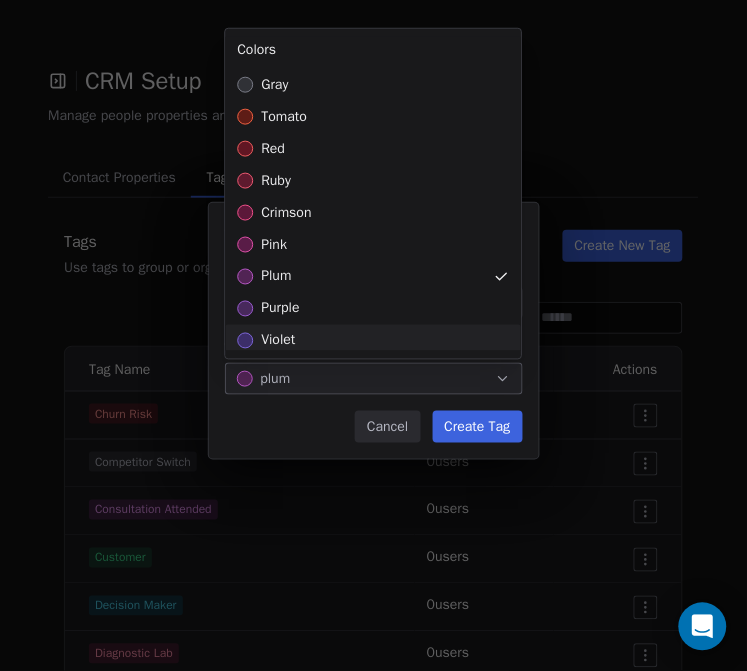 click on "Create New Tag Name ******** Color plum Cancel Create Tag" at bounding box center [373, 335] 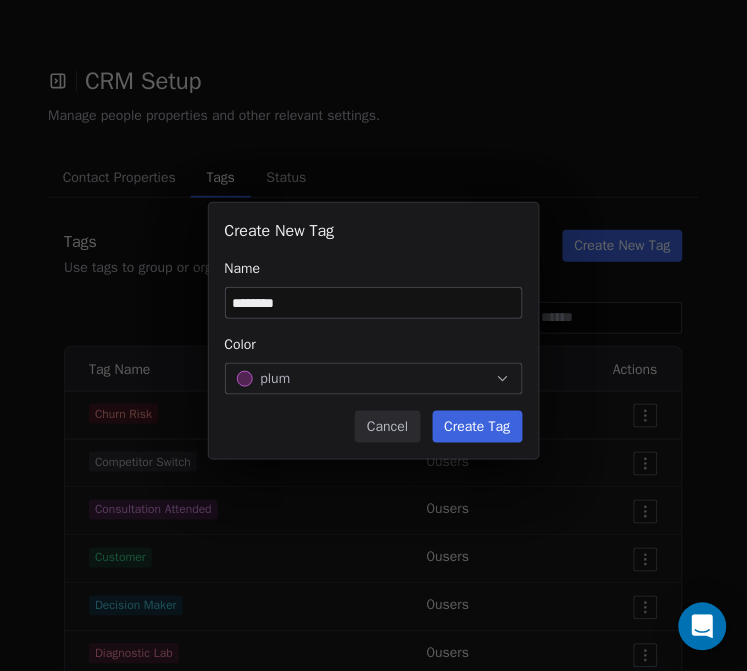 click on "Create Tag" at bounding box center (478, 427) 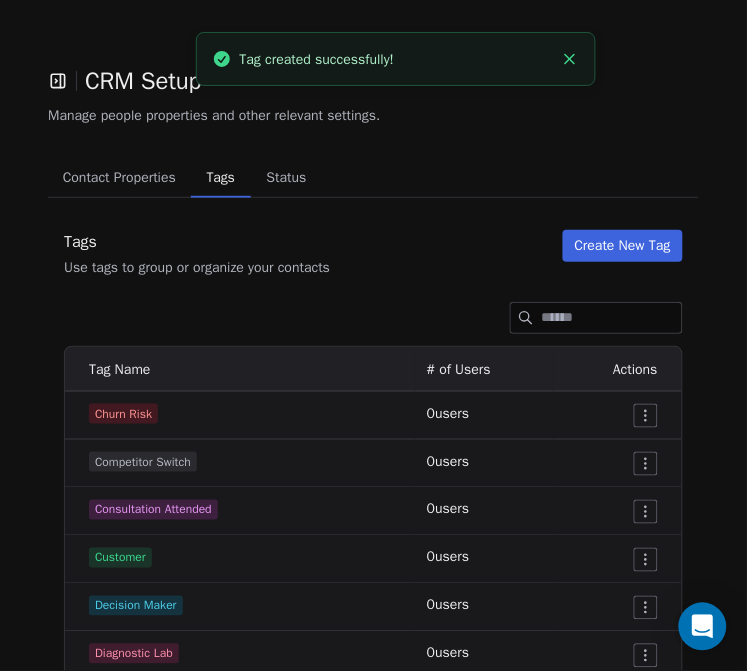 click on "Create New Tag" at bounding box center (623, 246) 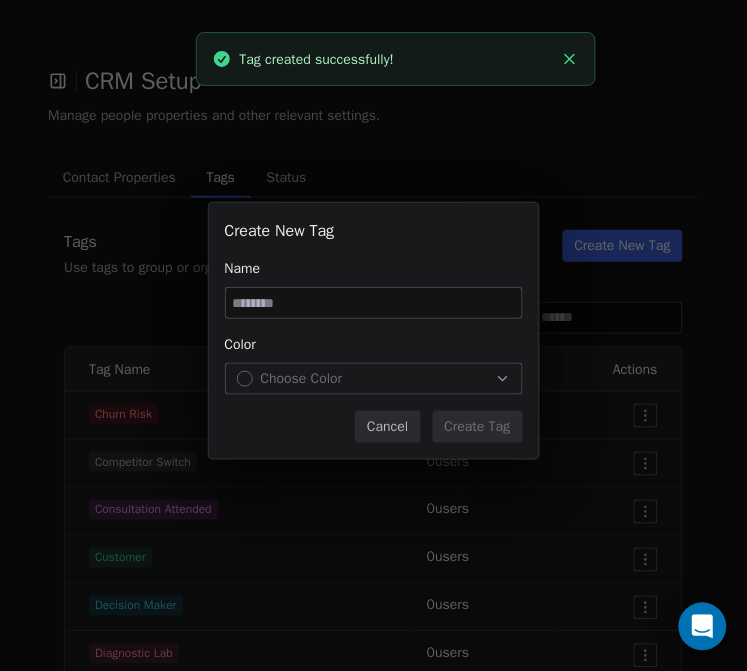click at bounding box center (374, 303) 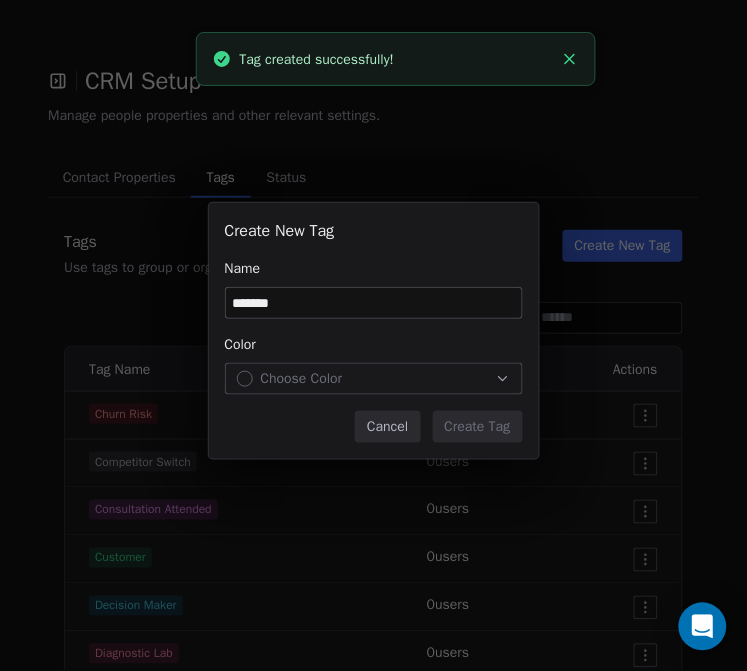 type on "*******" 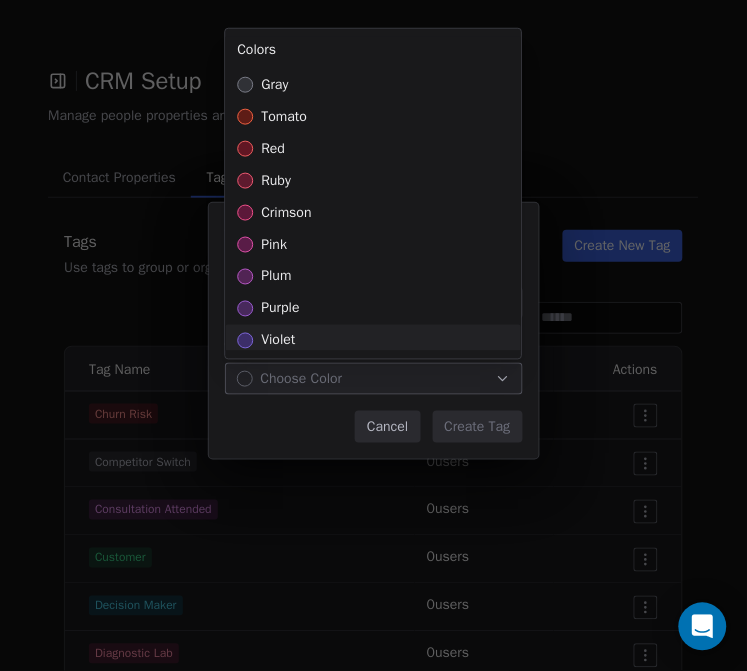 click on "violet" at bounding box center [373, 341] 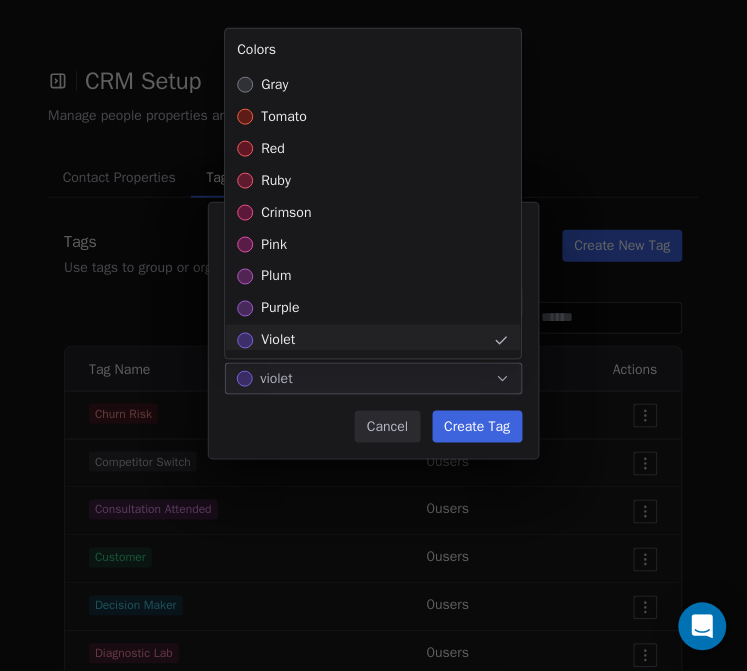 click on "Create New Tag Name ******* Color violet Cancel Create Tag" at bounding box center (373, 335) 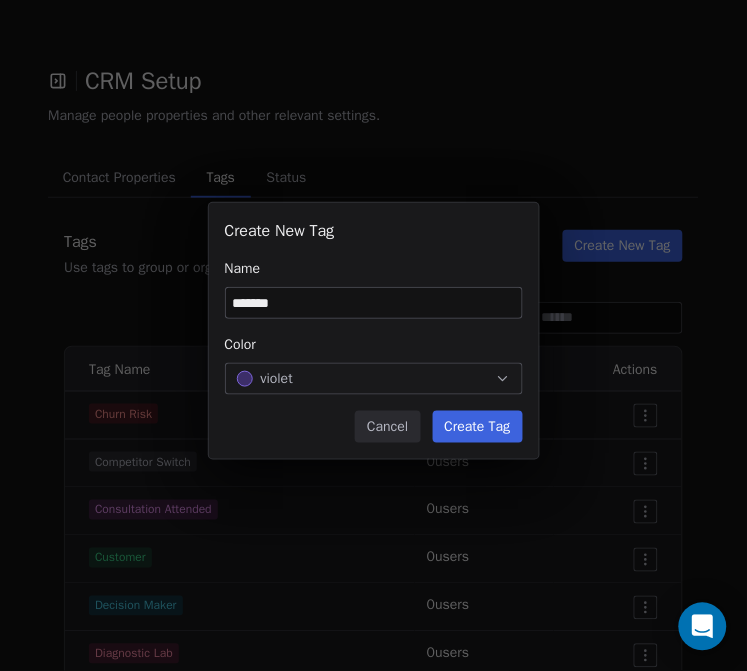 click on "Create Tag" at bounding box center [478, 427] 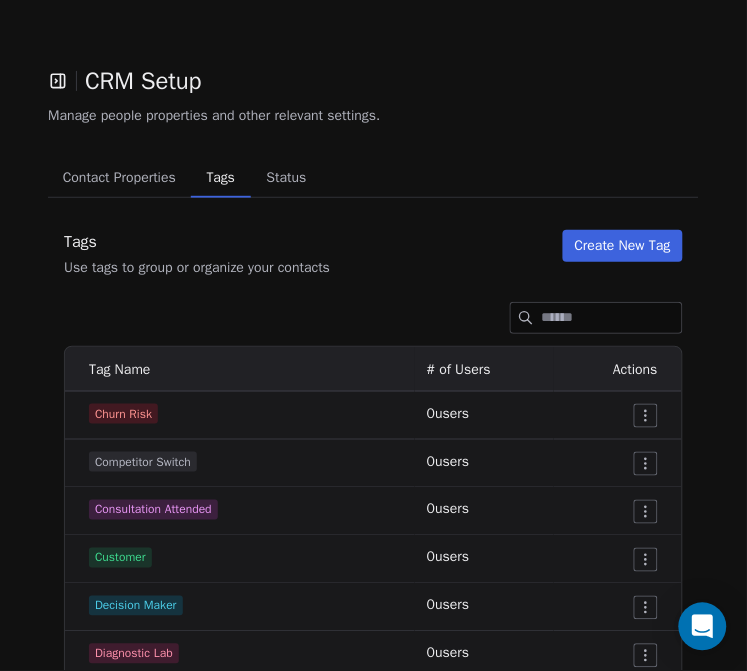click on "Create New Tag" at bounding box center (623, 246) 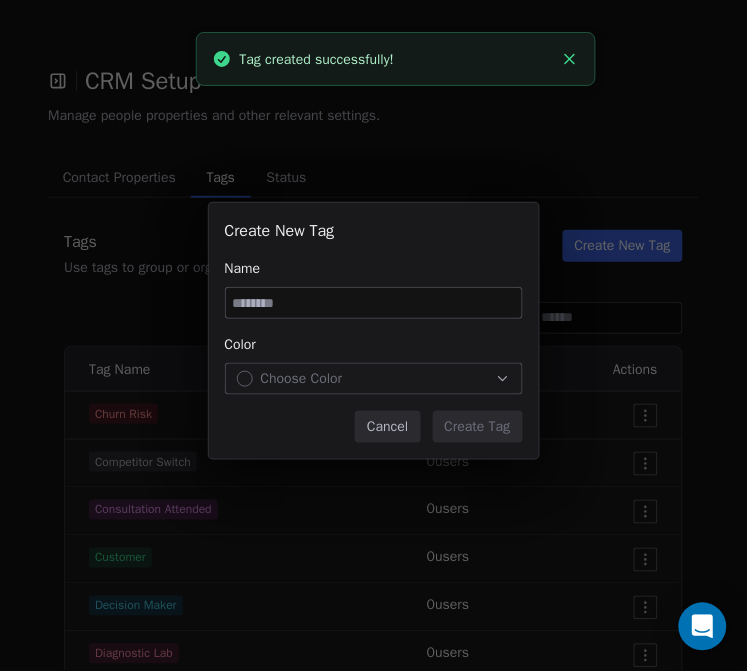 click at bounding box center (374, 303) 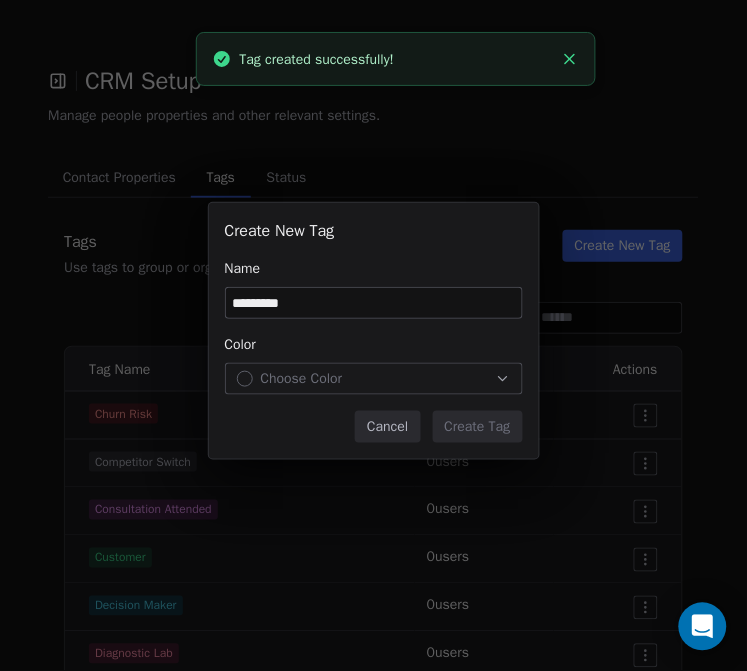 type on "*********" 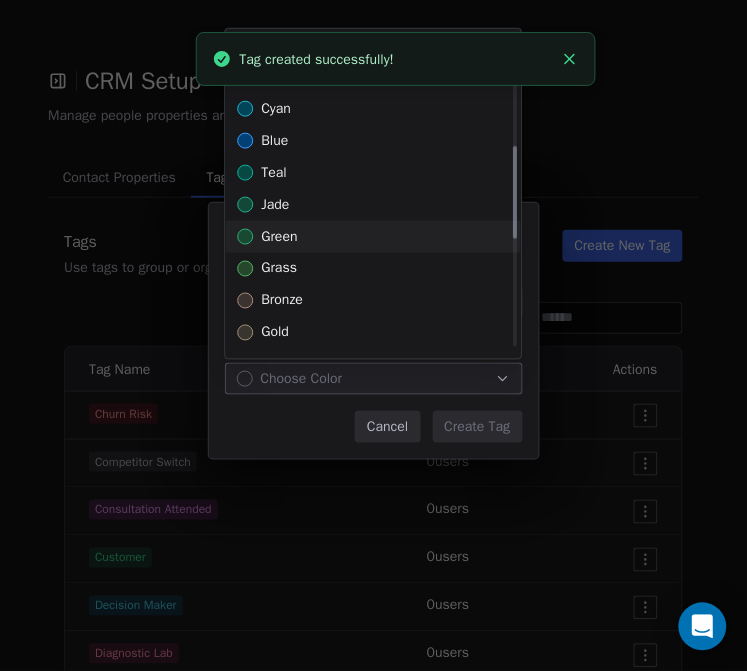 scroll, scrollTop: 222, scrollLeft: 0, axis: vertical 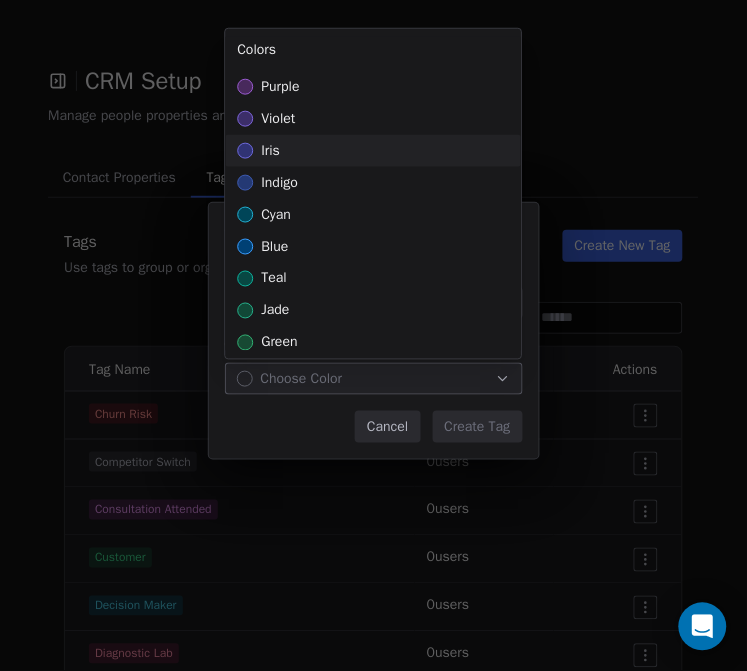 click on "iris" at bounding box center [373, 151] 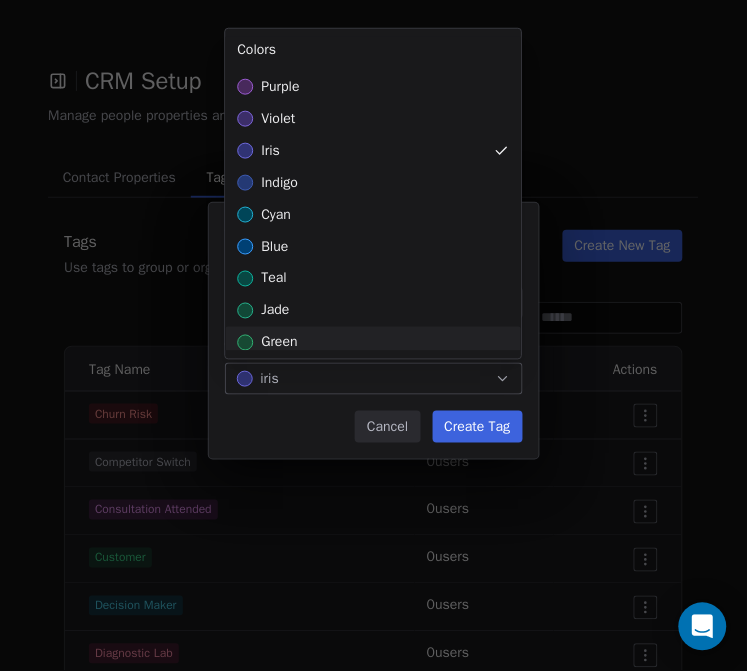 click on "Create New Tag Name ********* Color iris Cancel Create Tag" at bounding box center (373, 335) 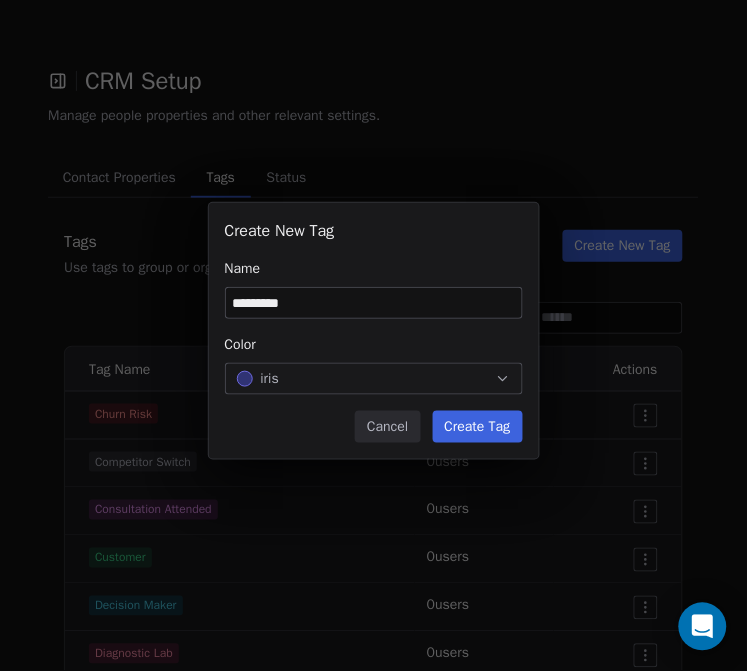 click on "Create Tag" at bounding box center (478, 427) 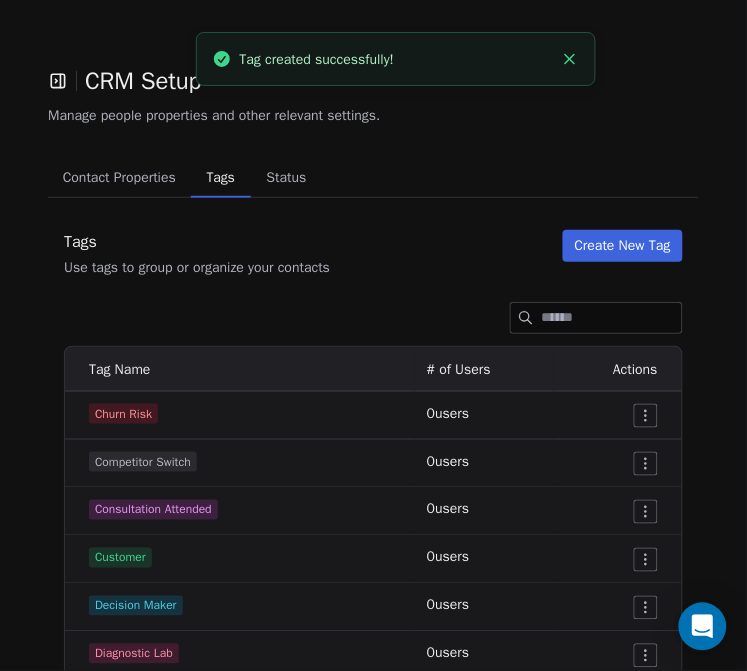 click on "Create New Tag" at bounding box center (623, 246) 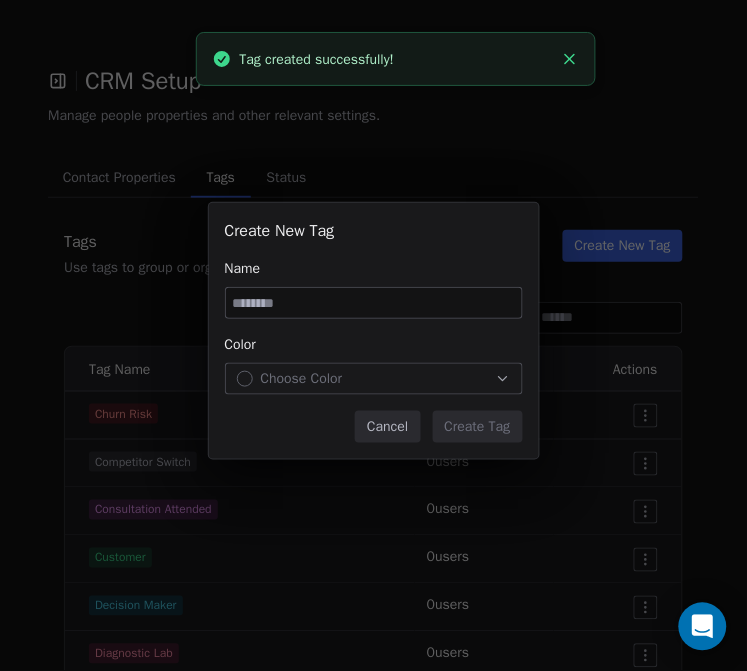 click at bounding box center (374, 303) 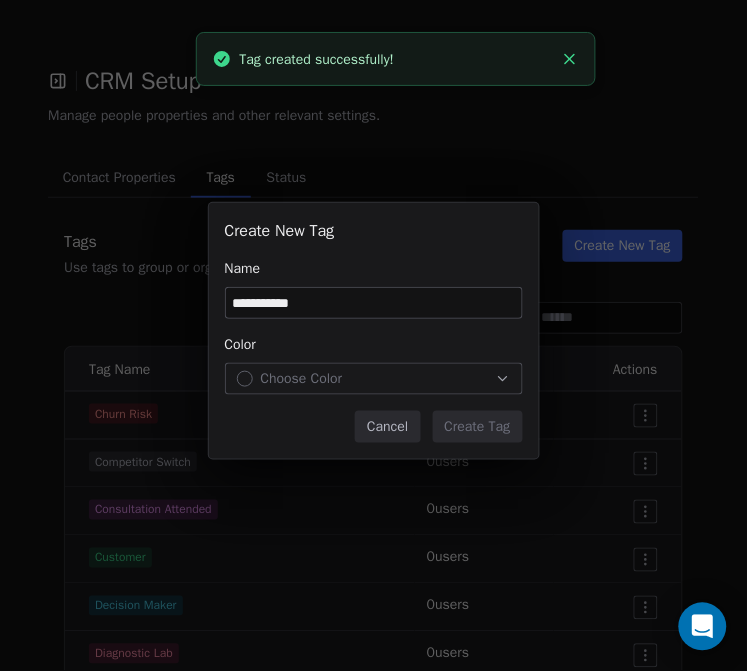 type on "**********" 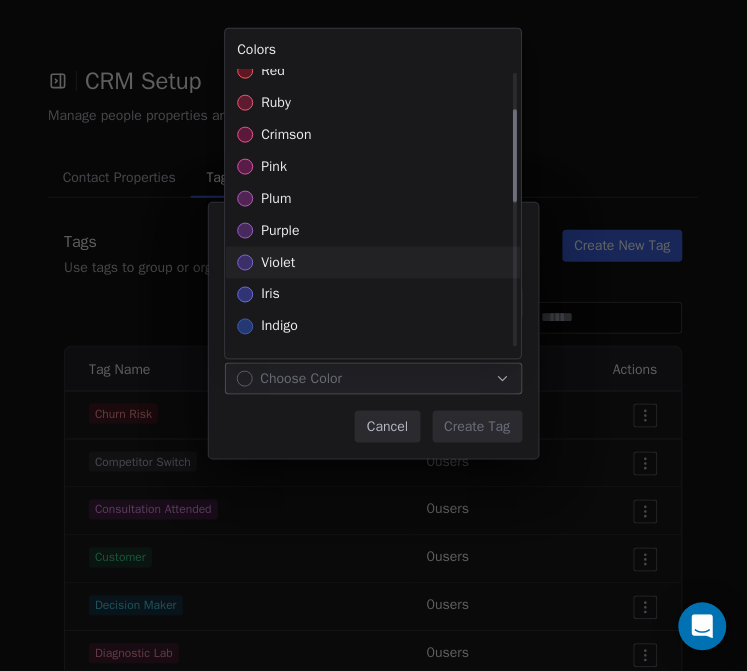 scroll, scrollTop: 111, scrollLeft: 0, axis: vertical 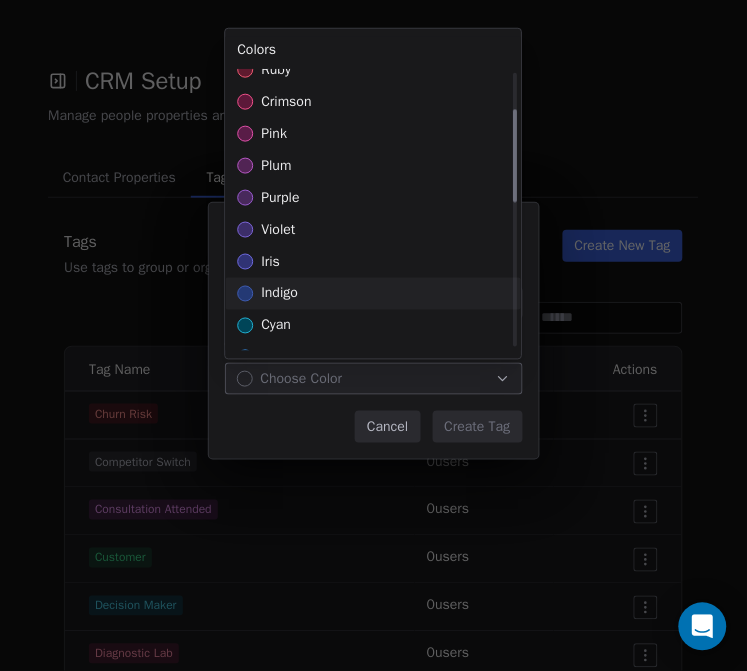 click on "indigo" at bounding box center (373, 294) 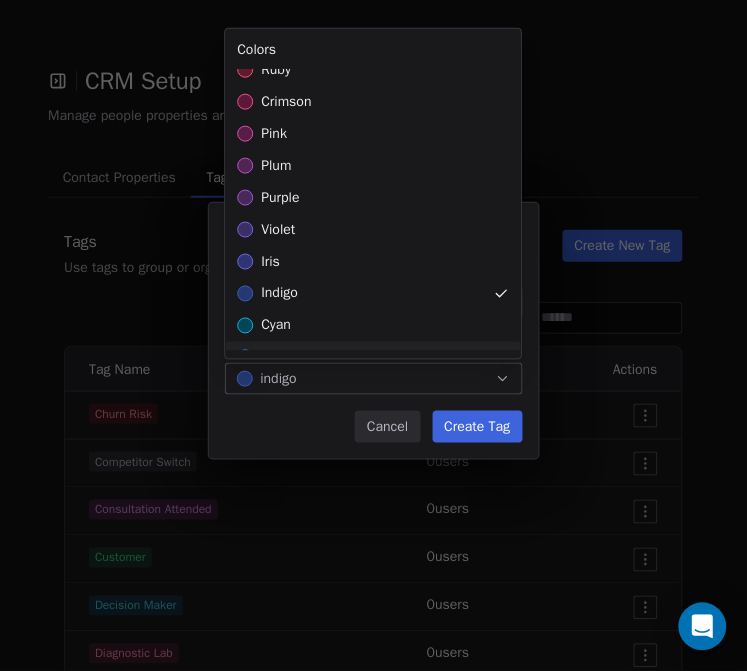 click on "**********" at bounding box center (373, 335) 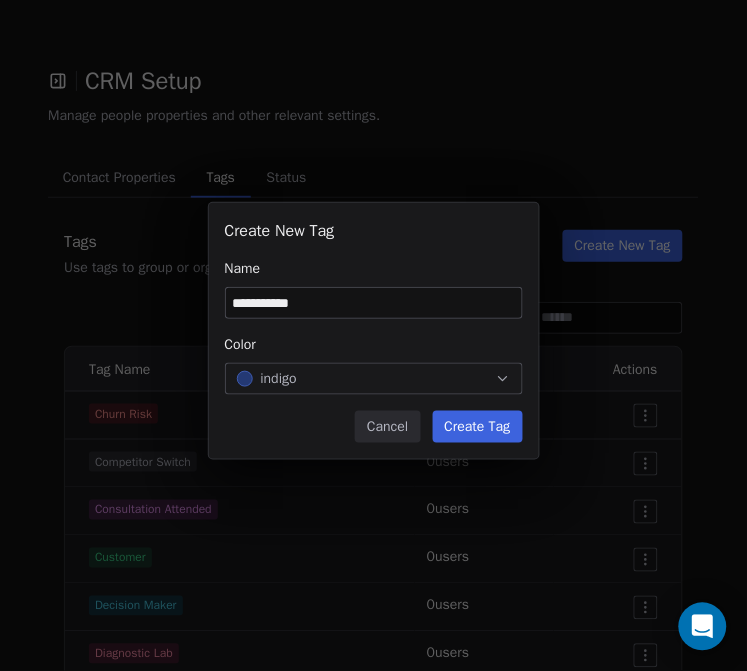 click on "Create Tag" at bounding box center (478, 427) 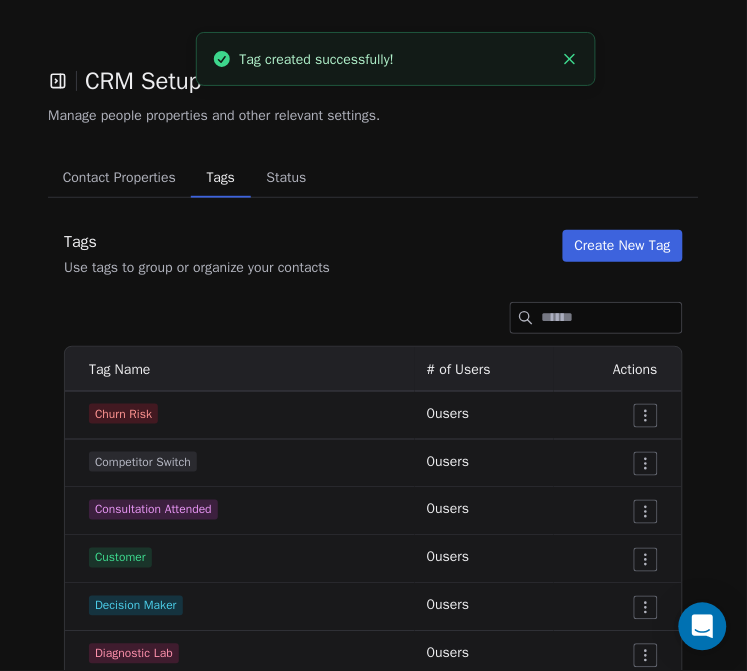 click on "Create New Tag" at bounding box center [623, 246] 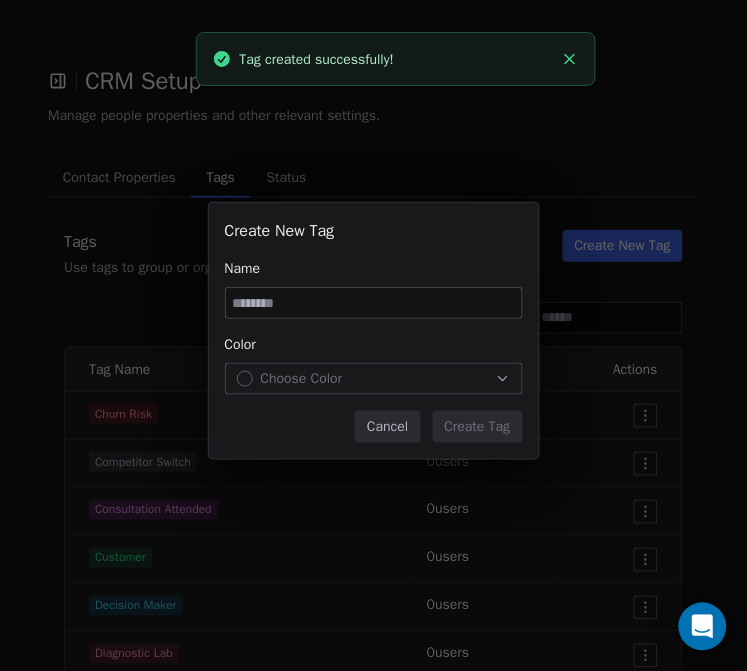 click at bounding box center [374, 303] 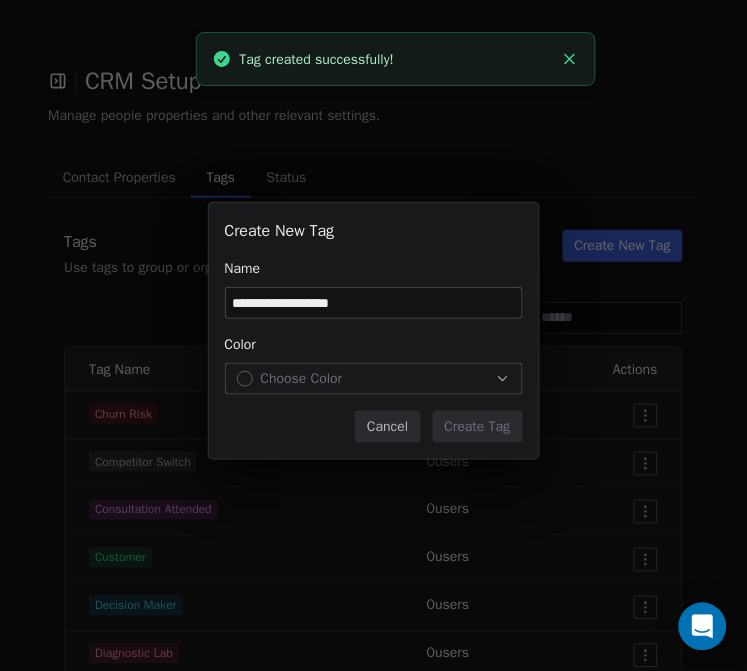 type on "**********" 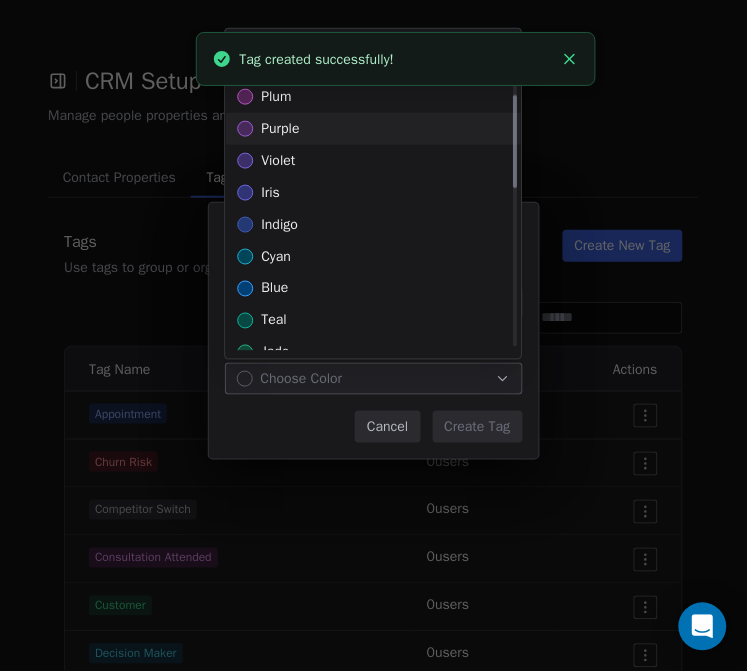 scroll, scrollTop: 333, scrollLeft: 0, axis: vertical 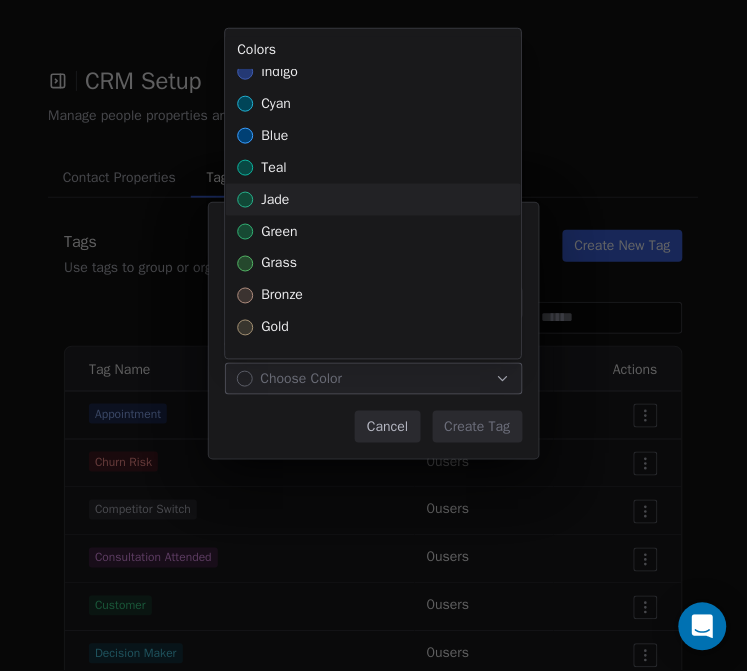 click on "jade" at bounding box center (373, 200) 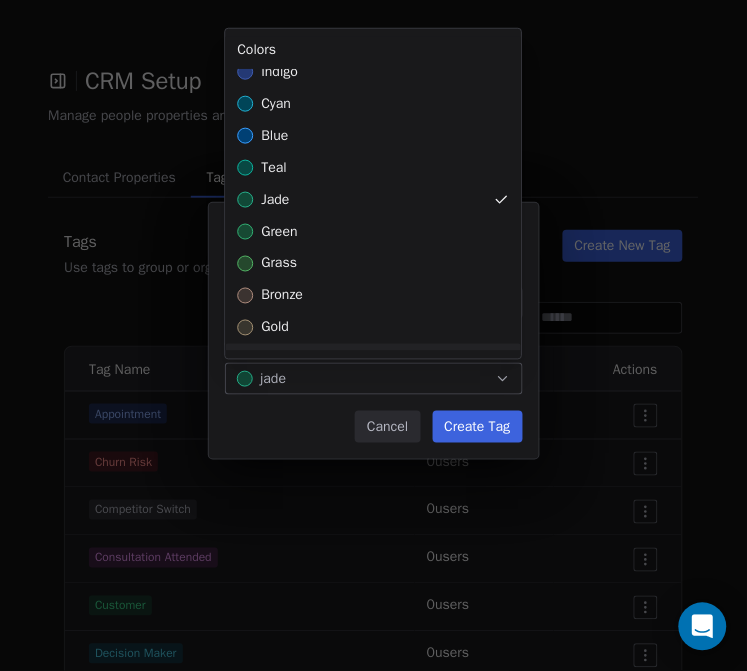 click on "**********" at bounding box center (373, 335) 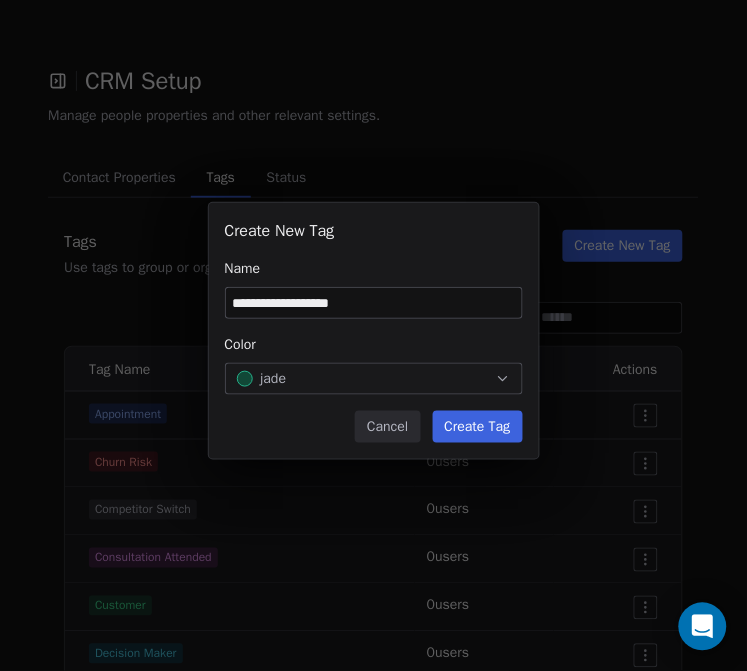 click on "Create Tag" at bounding box center [478, 427] 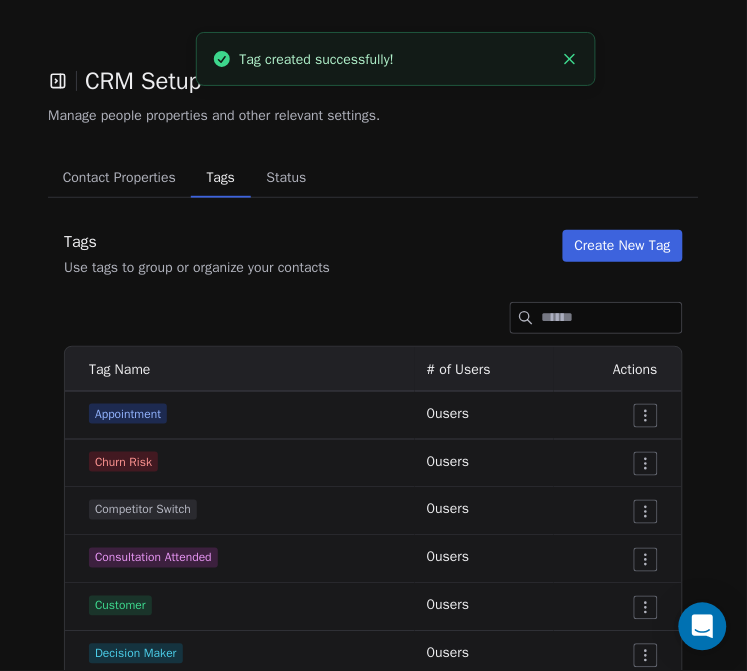click on "Create New Tag" at bounding box center [623, 246] 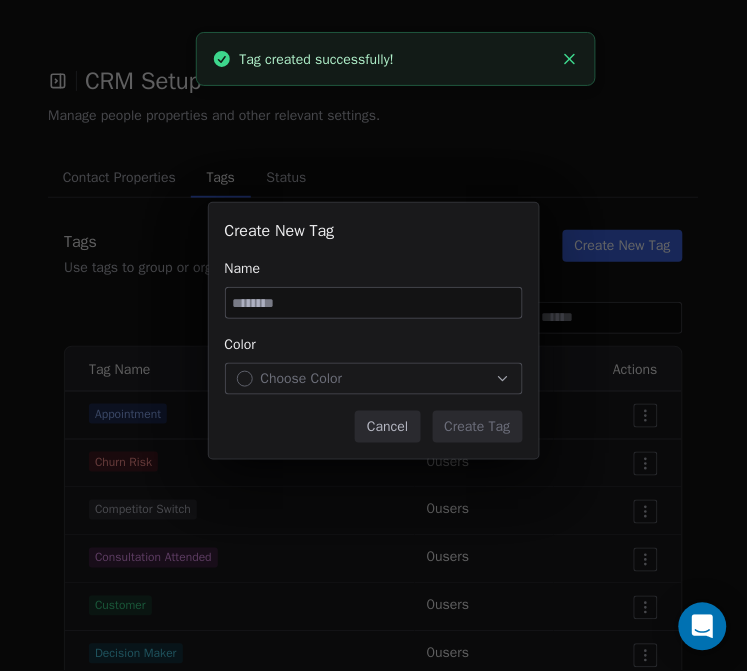 click at bounding box center (374, 303) 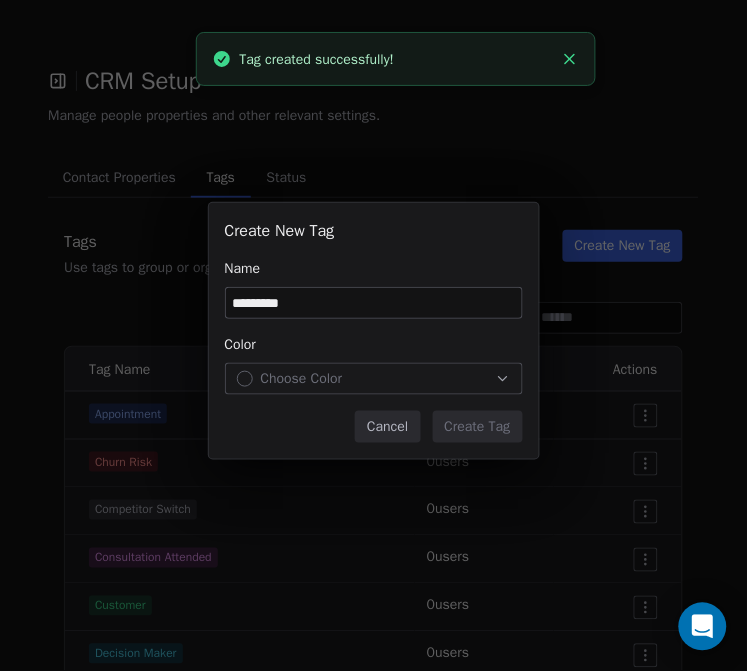type on "*********" 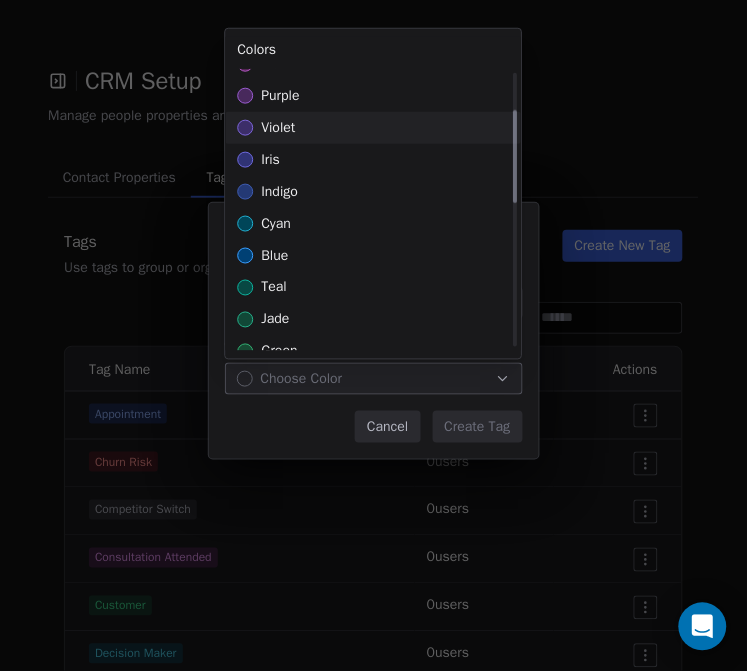 scroll, scrollTop: 222, scrollLeft: 0, axis: vertical 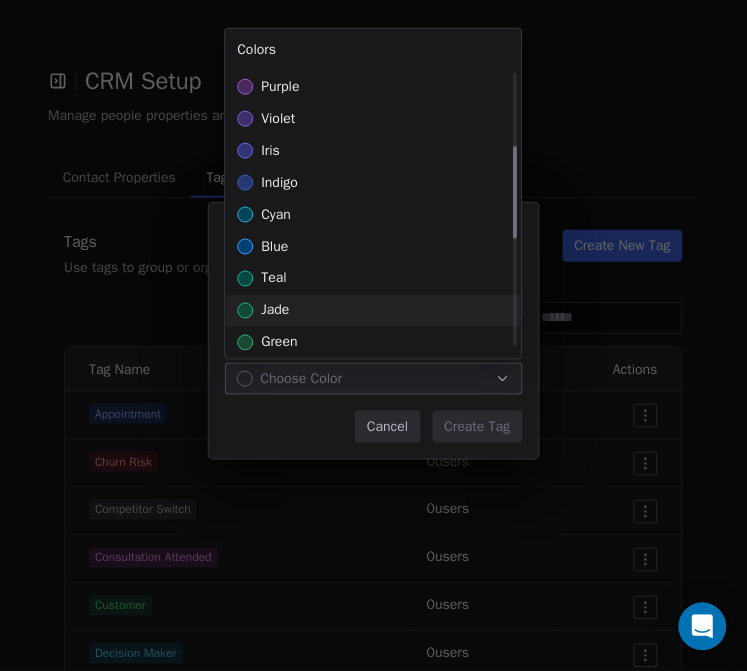 click on "jade" at bounding box center (373, 311) 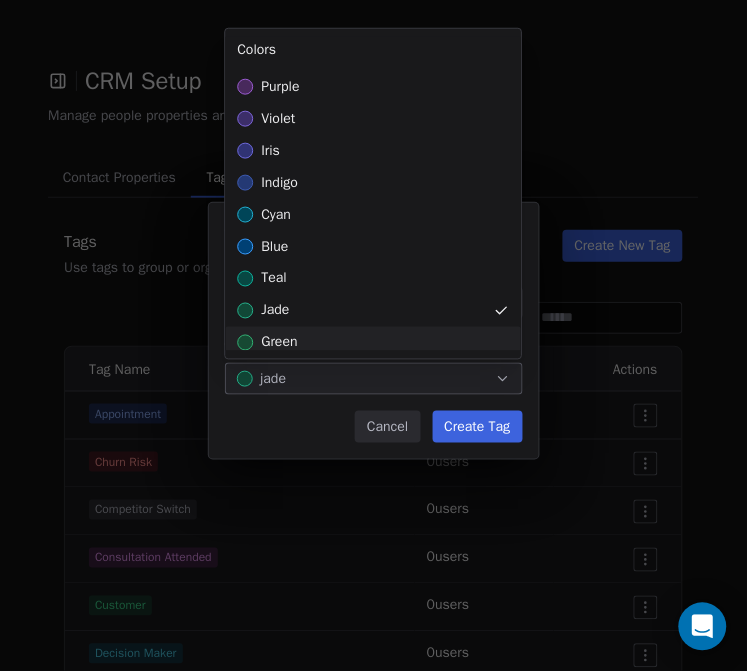 click on "Create New Tag Name ********* Color jade Cancel Create Tag" at bounding box center [373, 335] 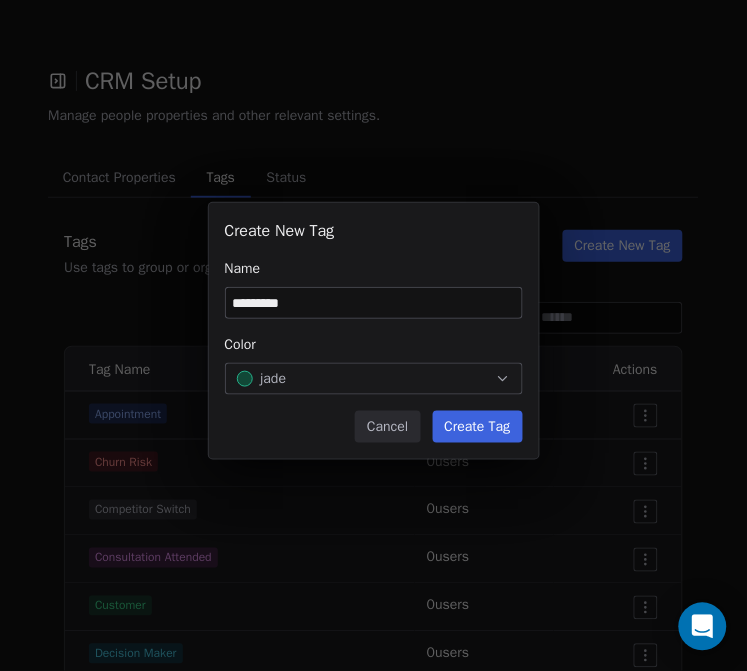 click on "Create Tag" at bounding box center (478, 427) 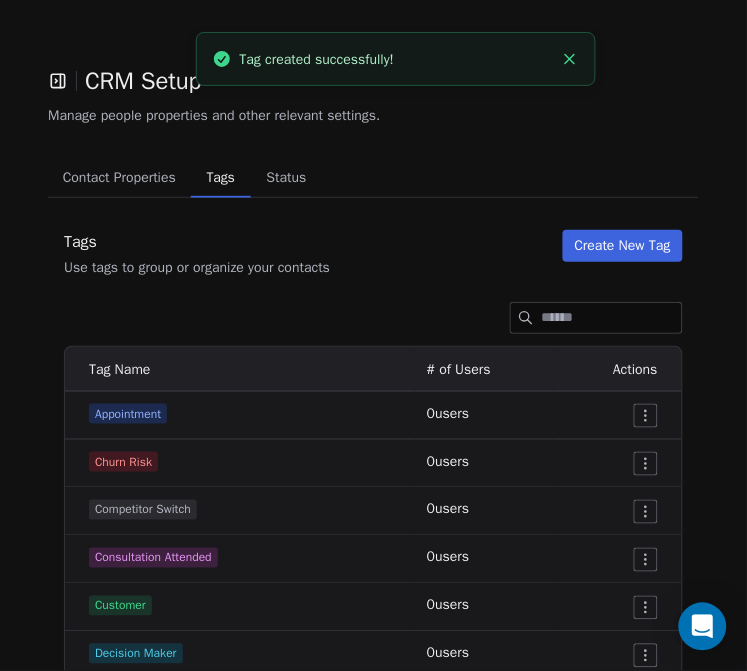 click on "Create New Tag" at bounding box center [623, 246] 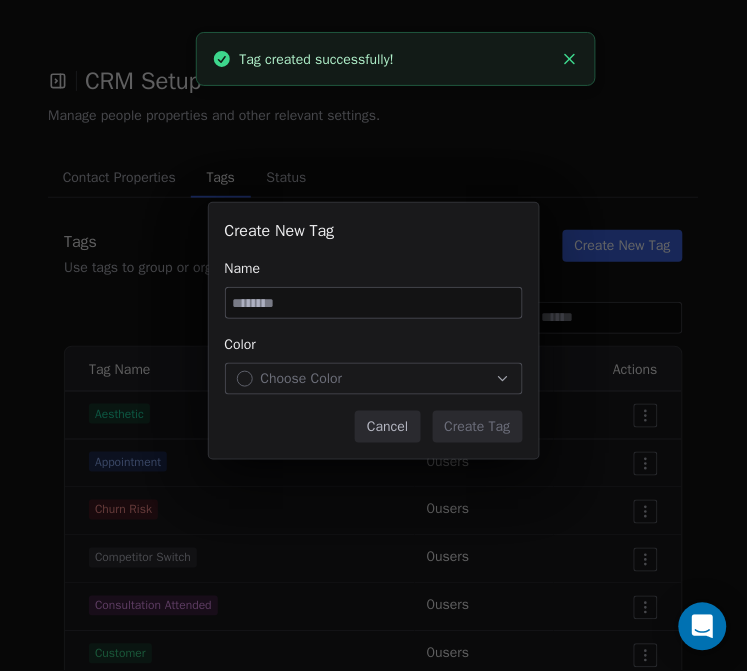 click at bounding box center (374, 303) 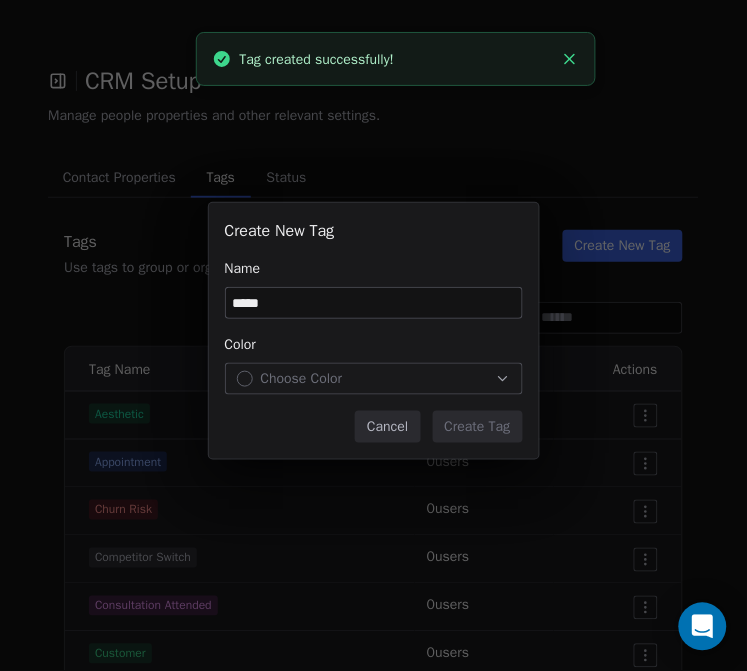 type on "*****" 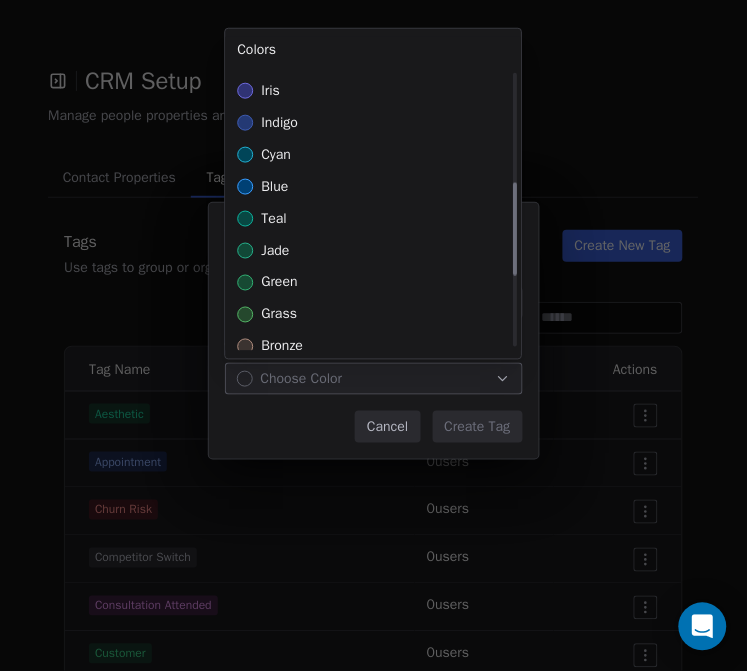scroll, scrollTop: 333, scrollLeft: 0, axis: vertical 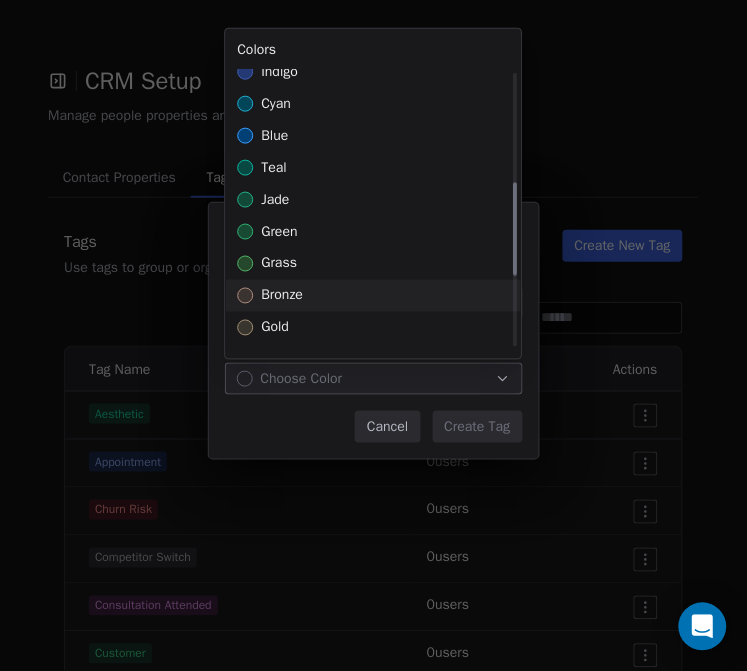 click on "bronze" at bounding box center (373, 296) 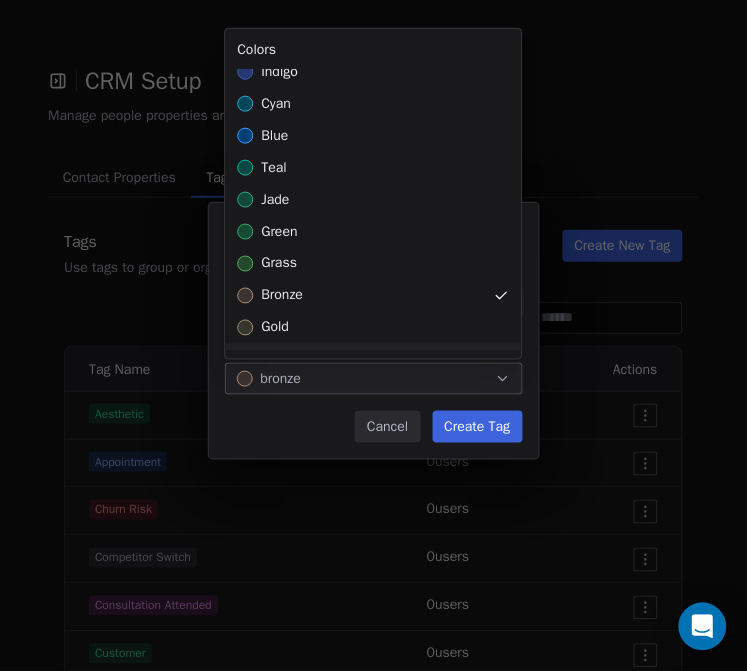 click on "Create New Tag Name ***** Color bronze Cancel Create Tag" at bounding box center [373, 335] 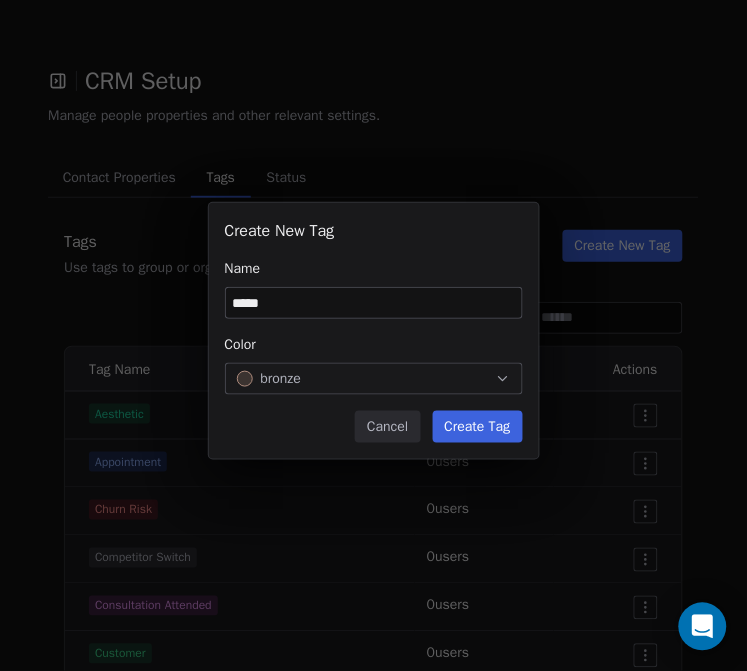 click on "Create Tag" at bounding box center [478, 427] 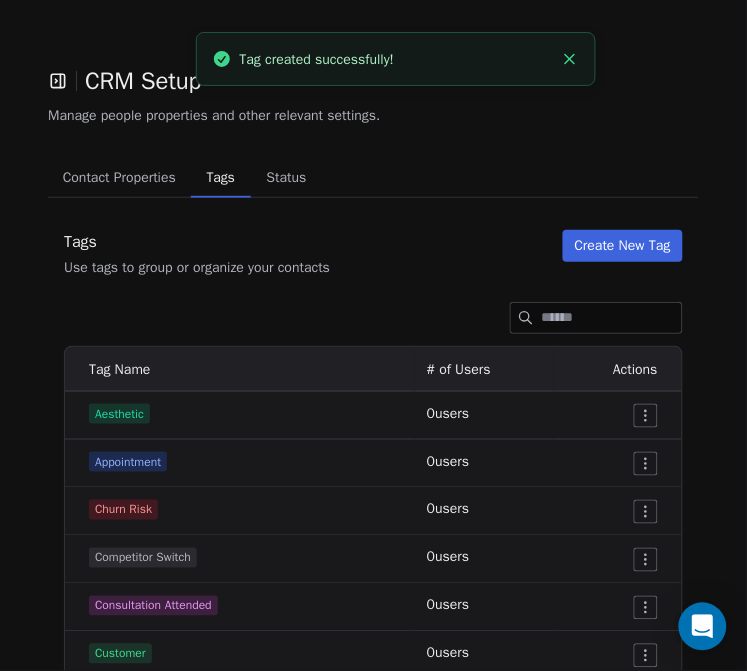click on "Create New Tag" at bounding box center [623, 246] 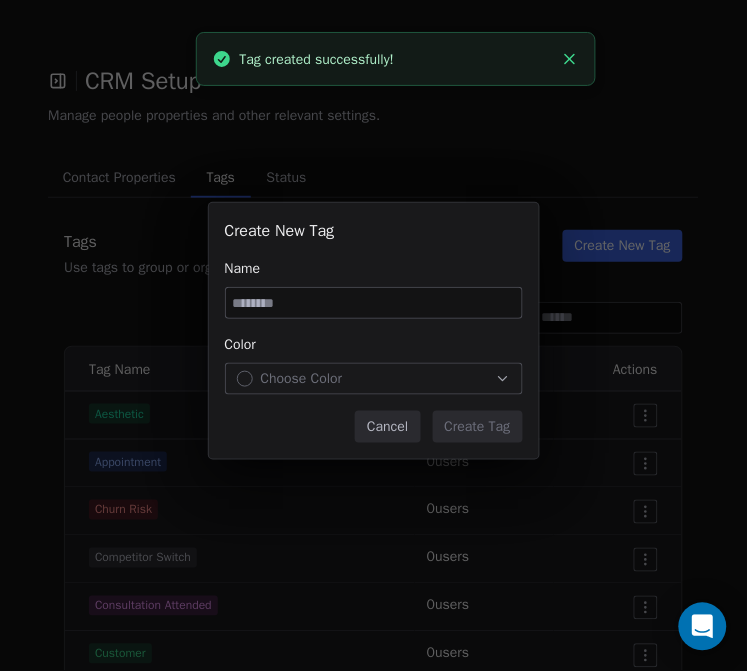 click at bounding box center (374, 303) 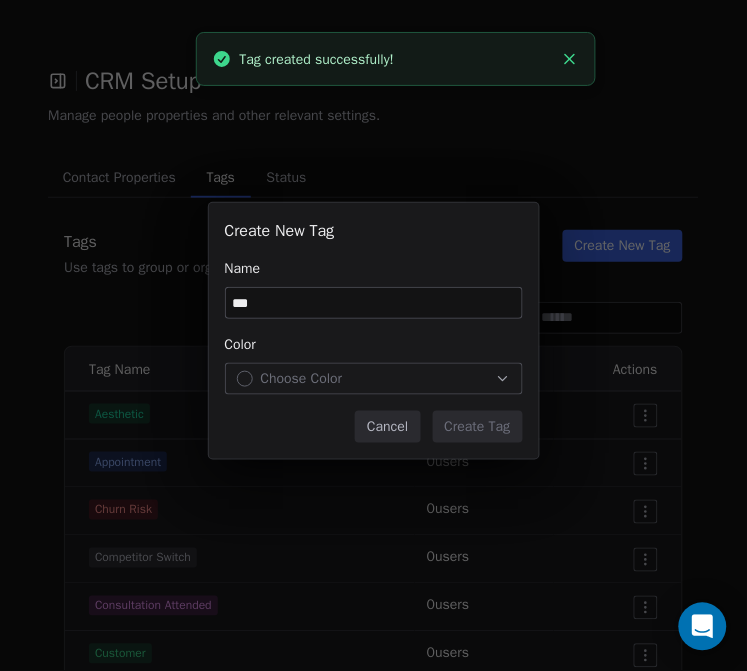 type on "***" 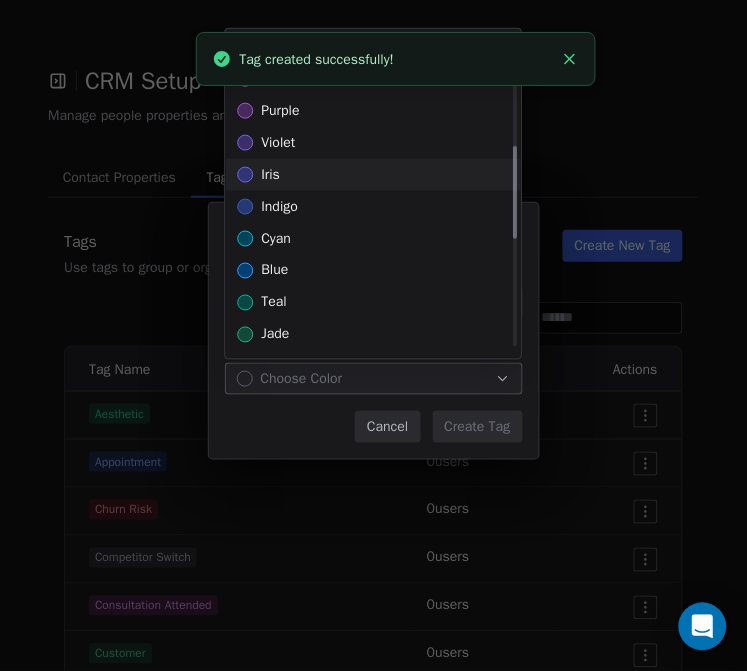 scroll, scrollTop: 222, scrollLeft: 0, axis: vertical 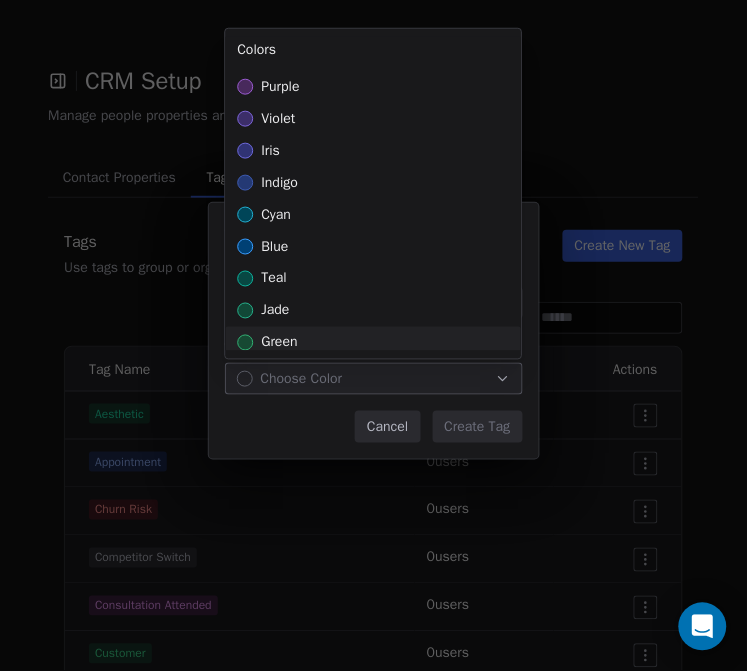 click on "green" at bounding box center [373, 343] 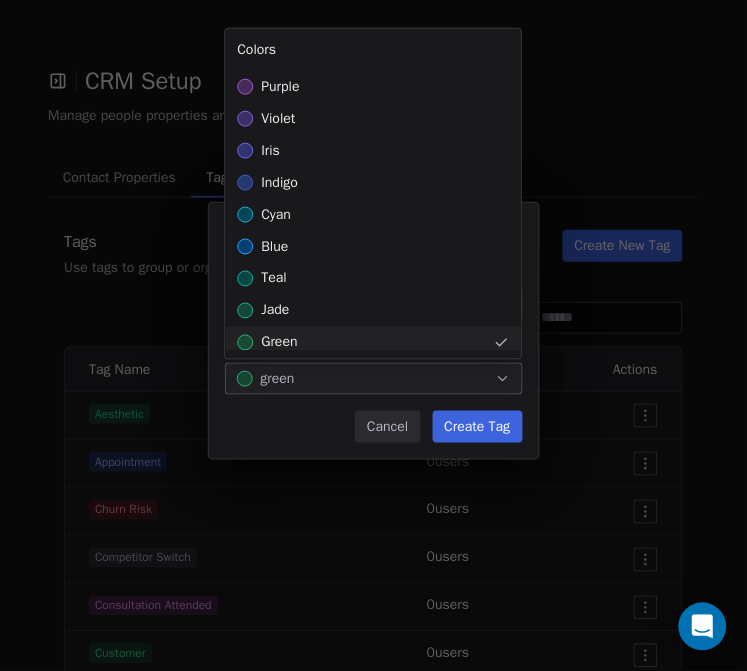 click on "Create New Tag Name *** Color green Cancel Create Tag" at bounding box center (373, 335) 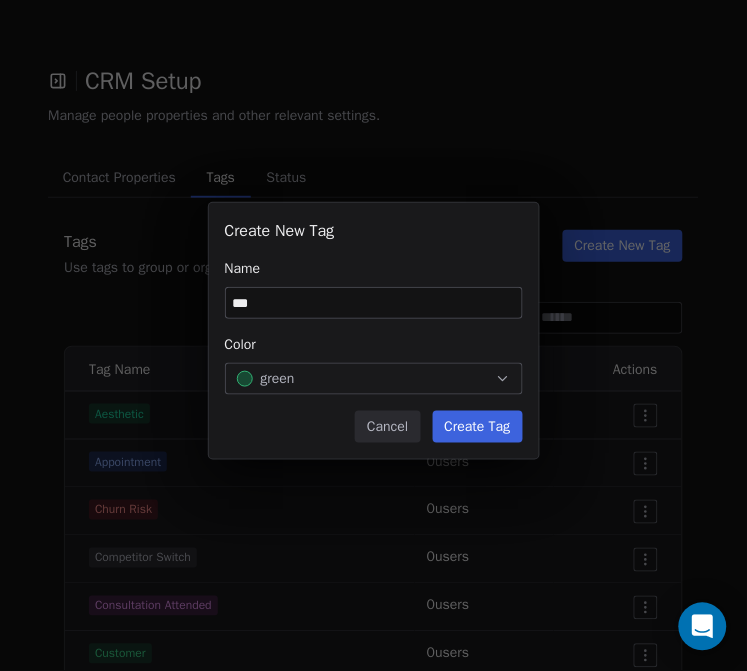click on "Create Tag" at bounding box center [478, 427] 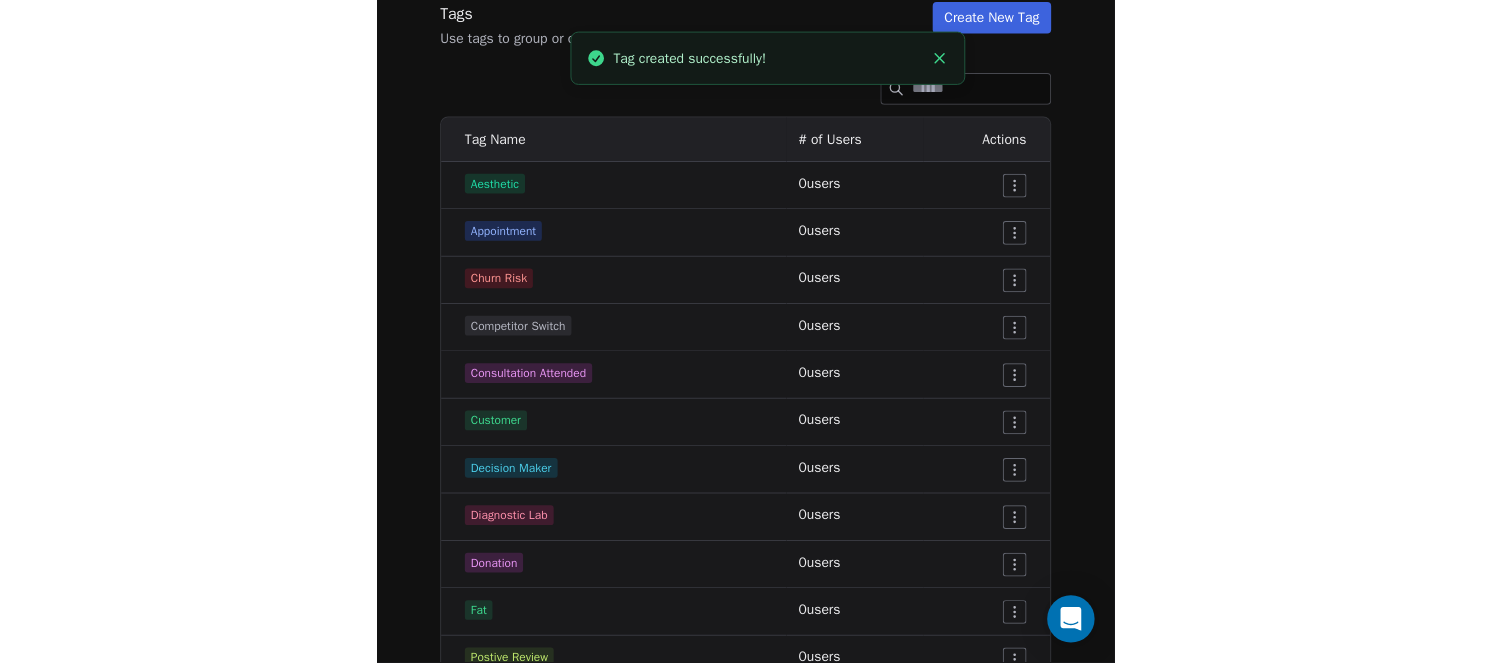scroll, scrollTop: 0, scrollLeft: 0, axis: both 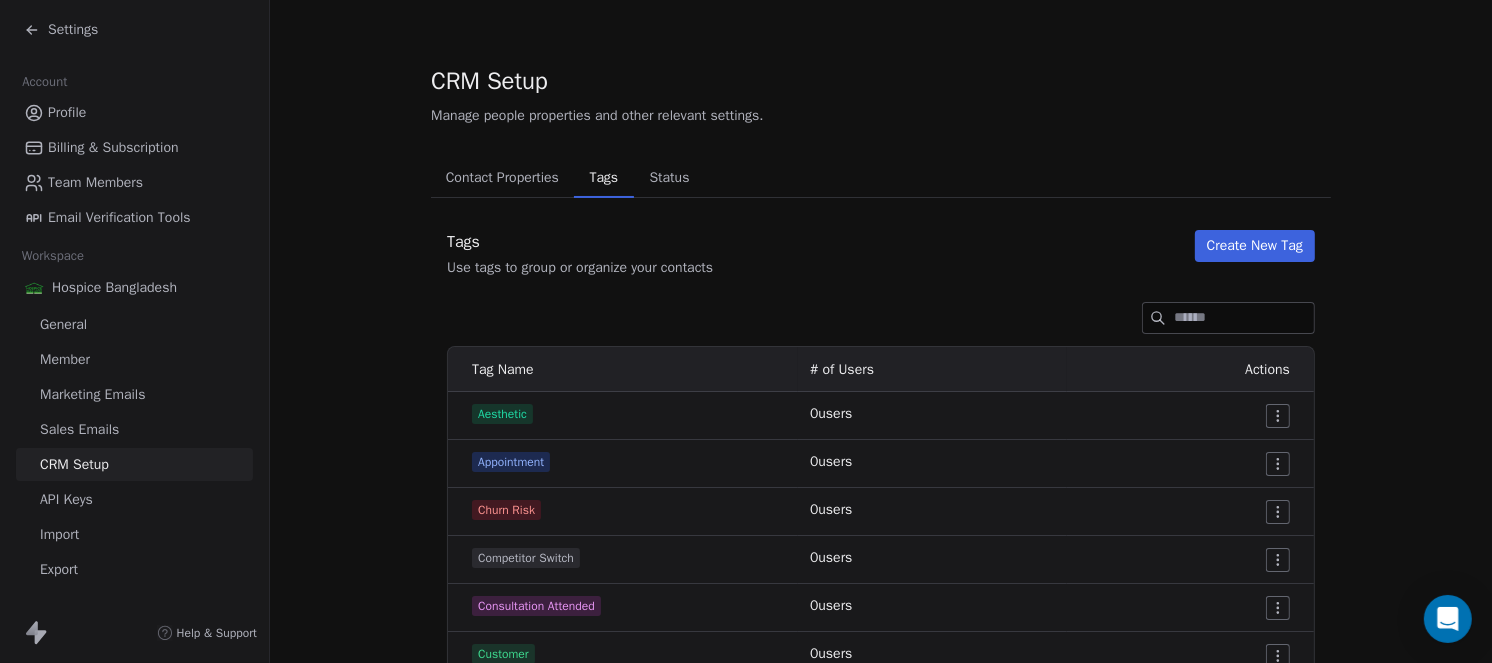 click on "CRM Setup Manage people properties and other relevant settings." at bounding box center [881, 95] 